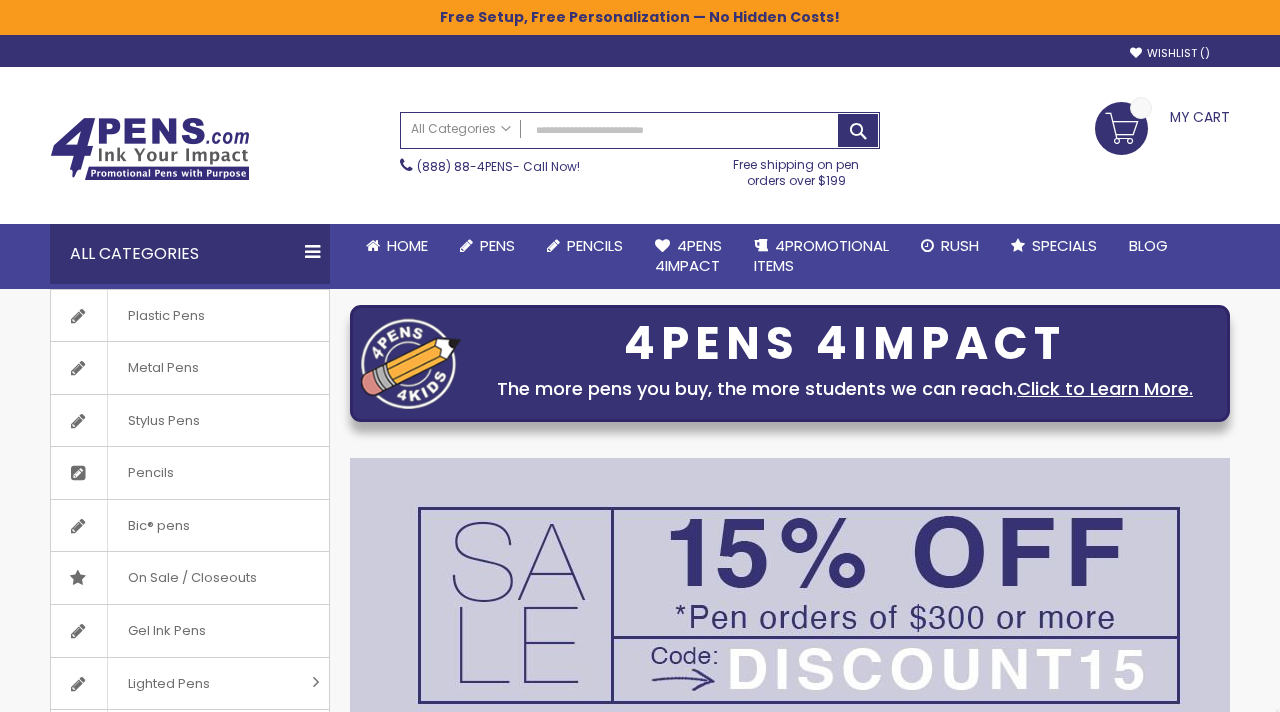 scroll, scrollTop: 0, scrollLeft: 0, axis: both 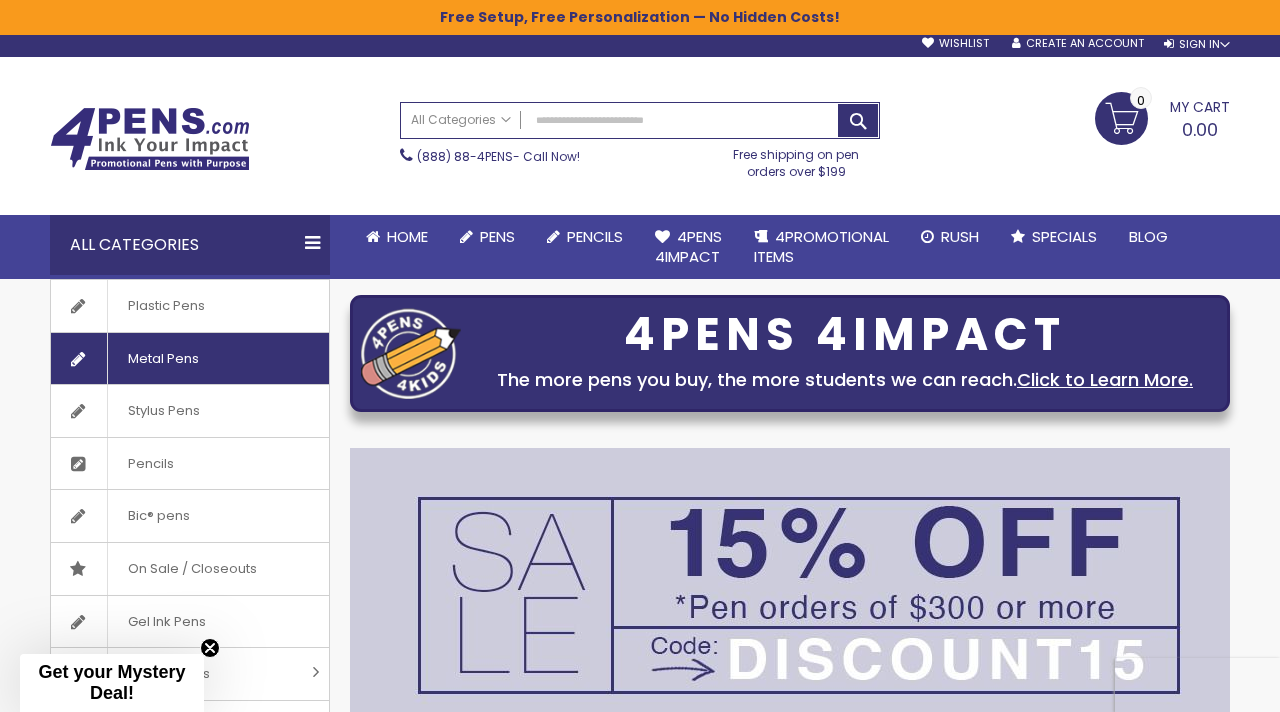 click on "Metal Pens" at bounding box center [190, 359] 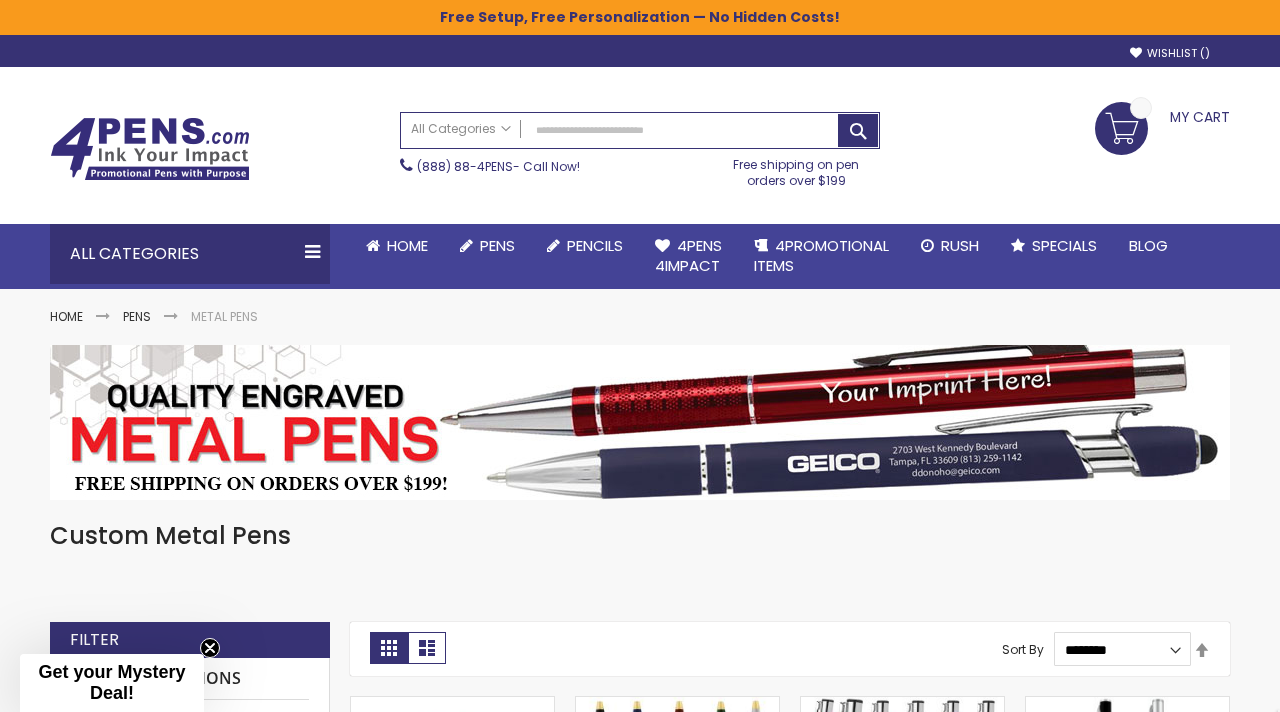 scroll, scrollTop: 0, scrollLeft: 0, axis: both 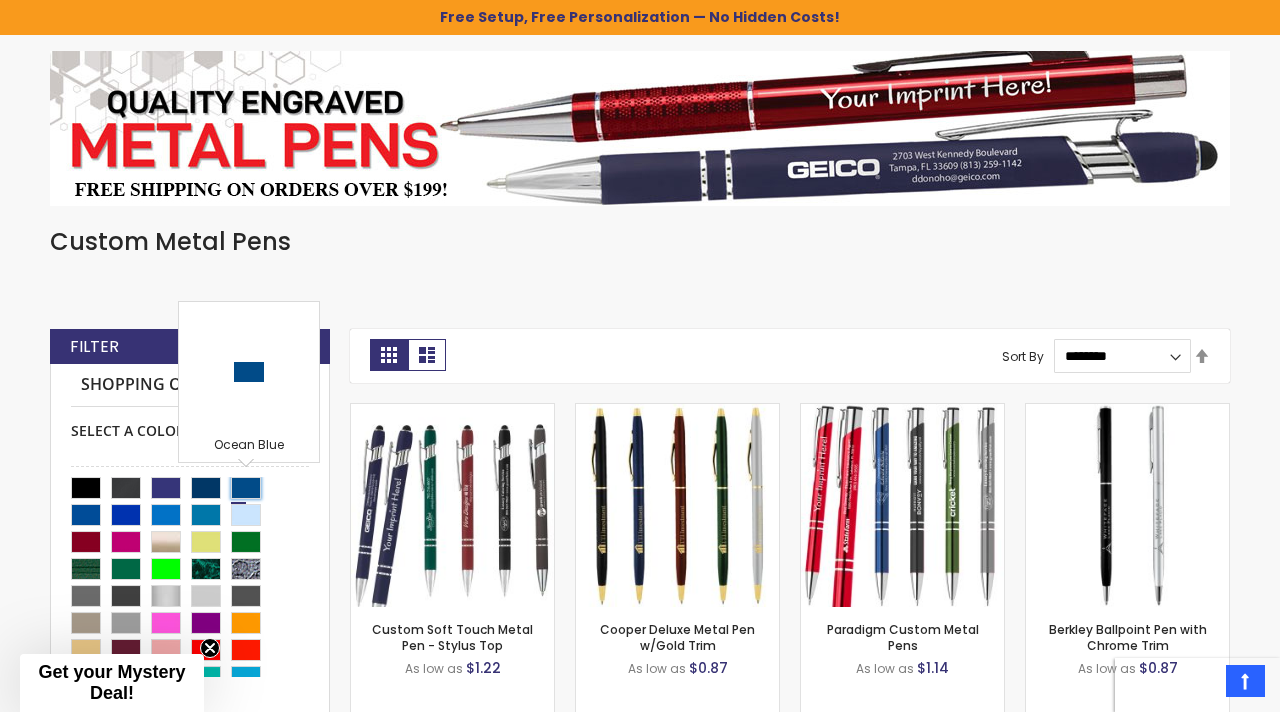 click at bounding box center [246, 488] 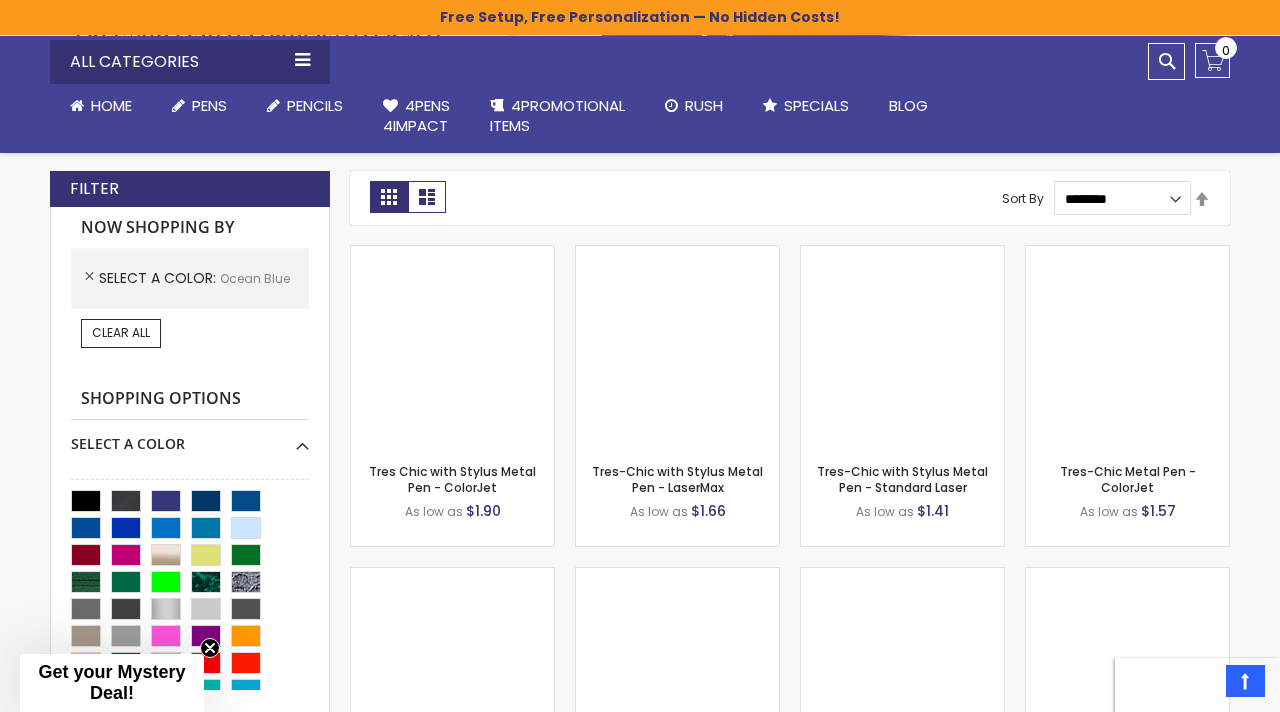 scroll, scrollTop: 462, scrollLeft: 0, axis: vertical 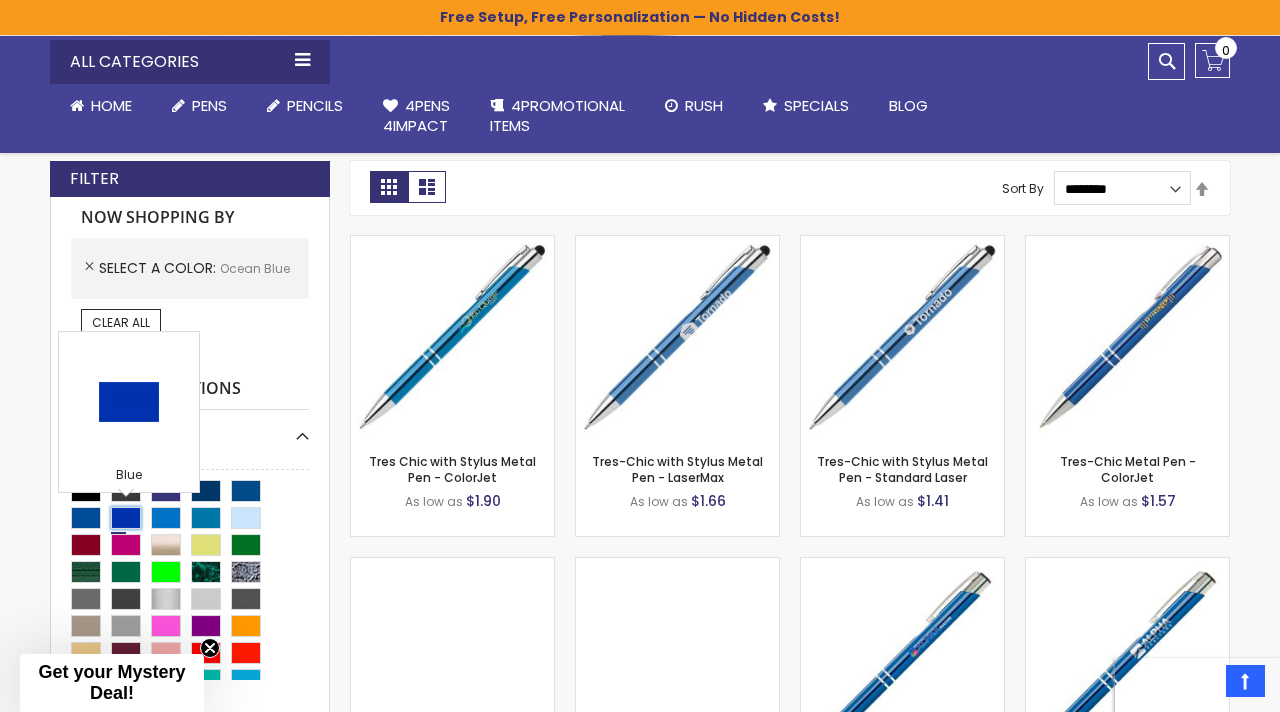 click at bounding box center [126, 518] 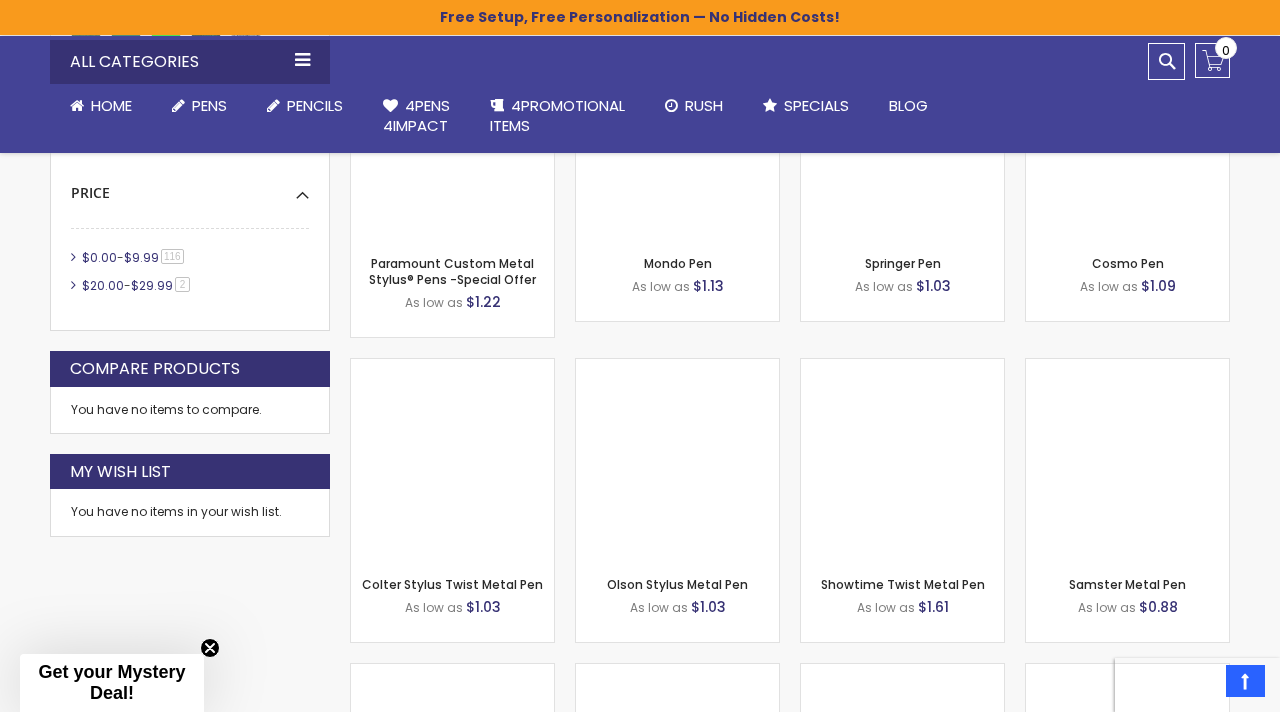 scroll, scrollTop: 1000, scrollLeft: 0, axis: vertical 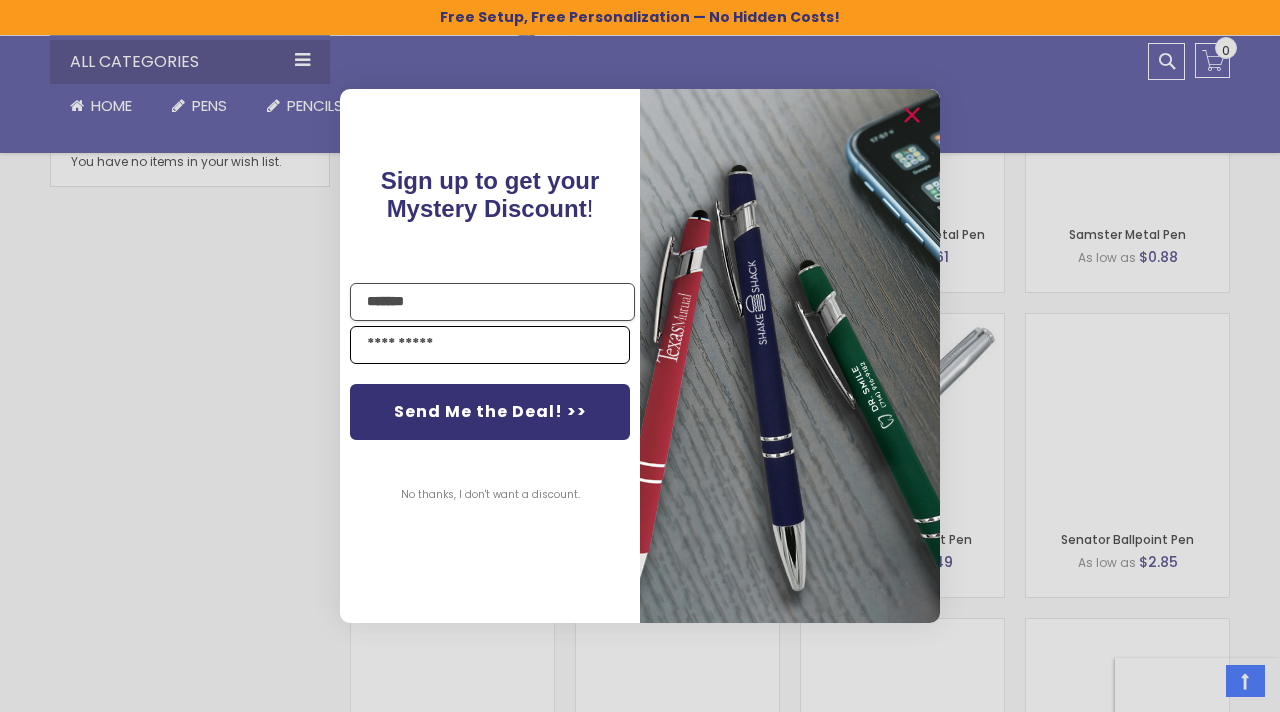 type on "******" 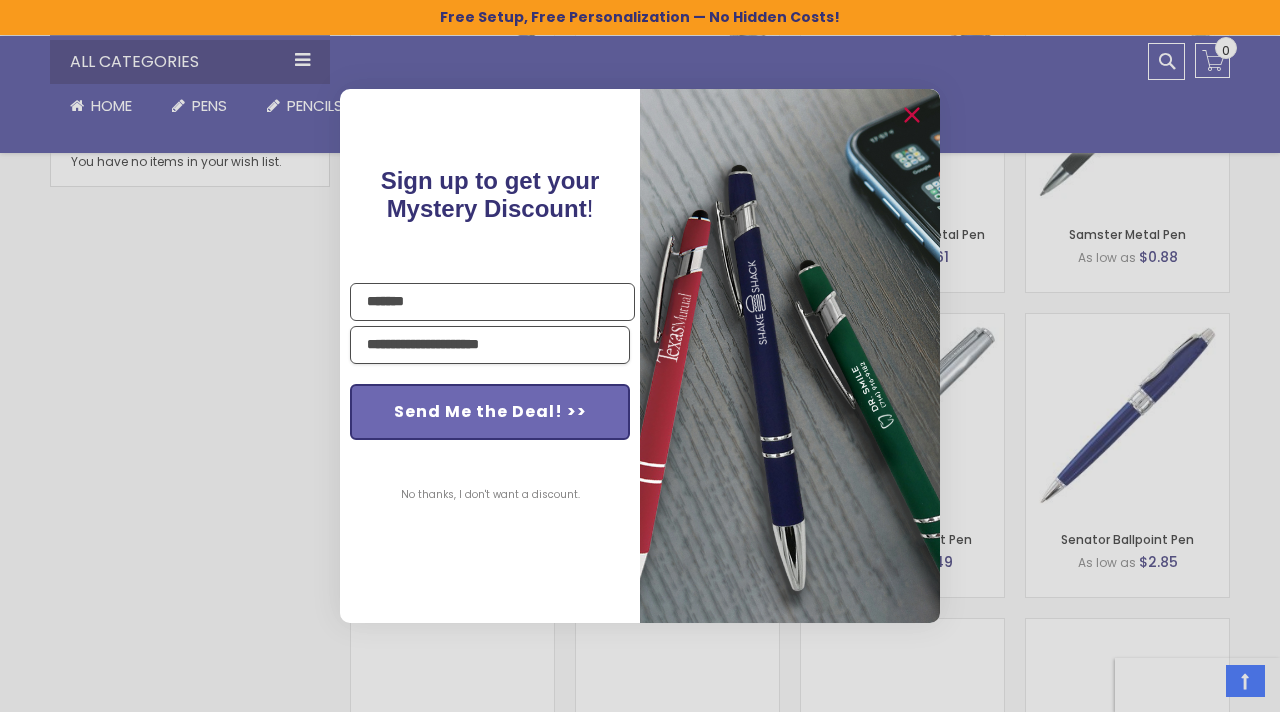 type on "**********" 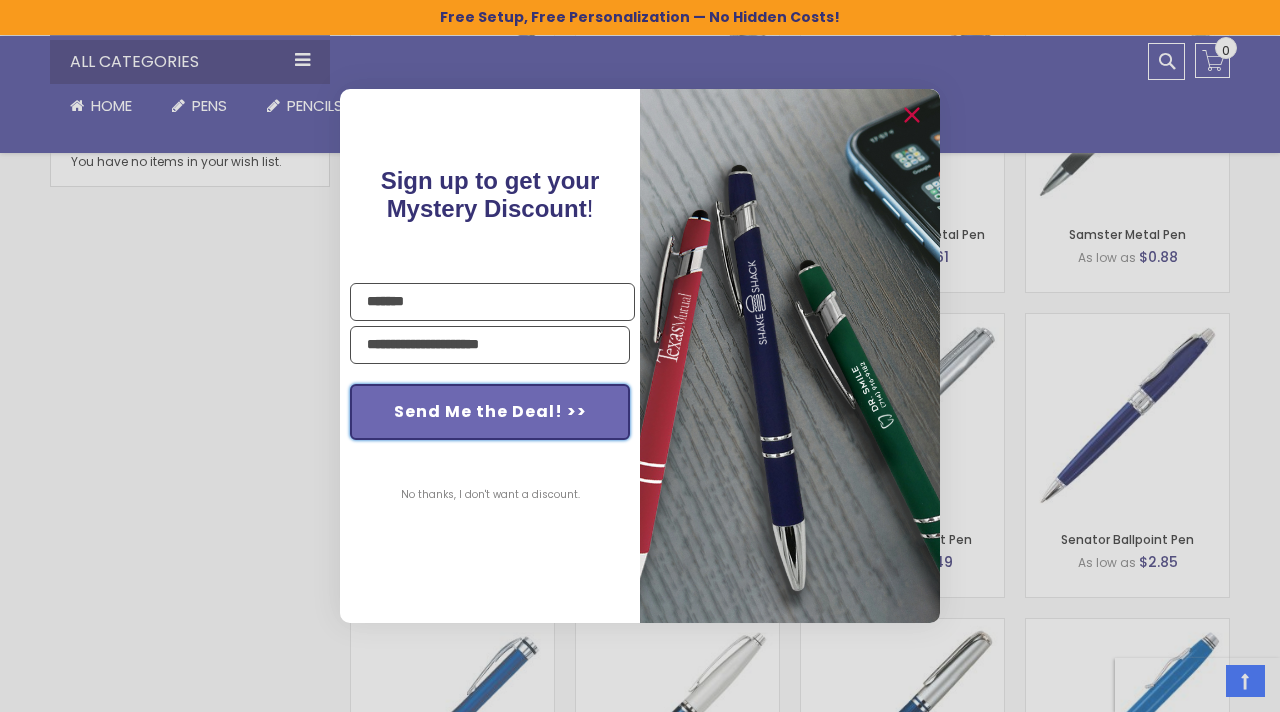 click on "Send Me the Deal! >>" at bounding box center [490, 412] 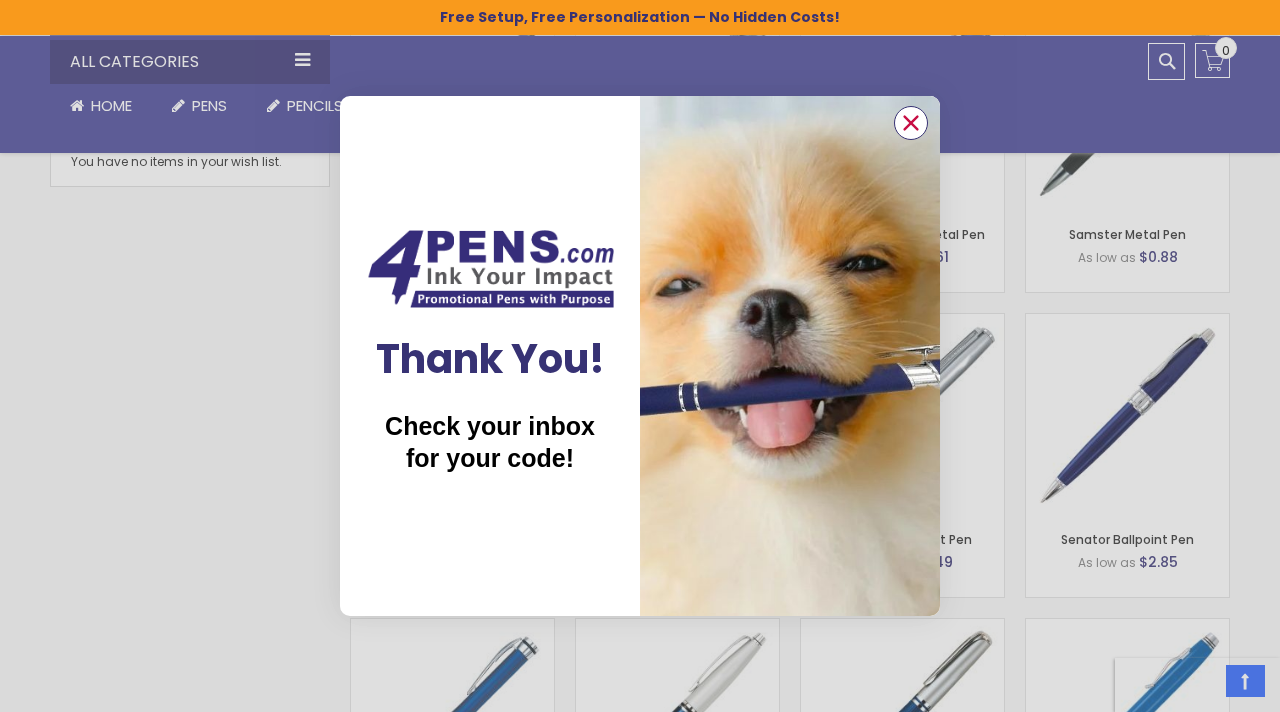 click at bounding box center [911, 123] 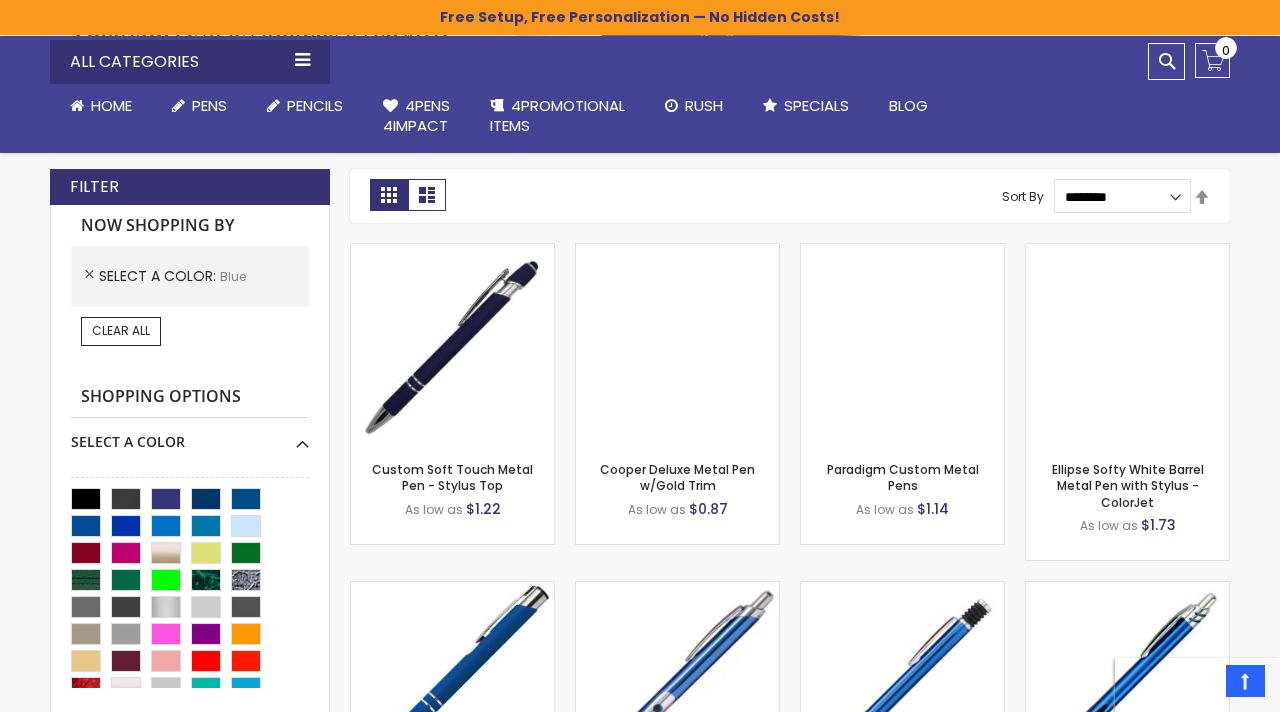 scroll, scrollTop: 456, scrollLeft: 0, axis: vertical 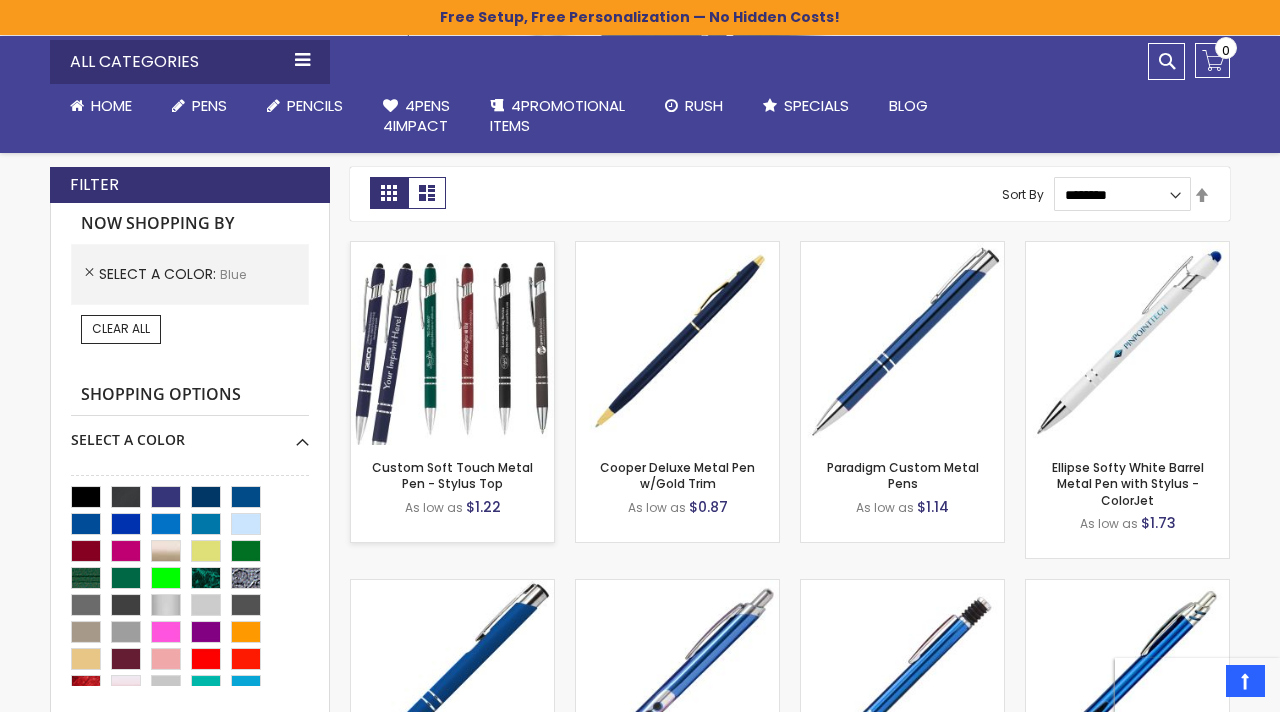 click at bounding box center [452, 343] 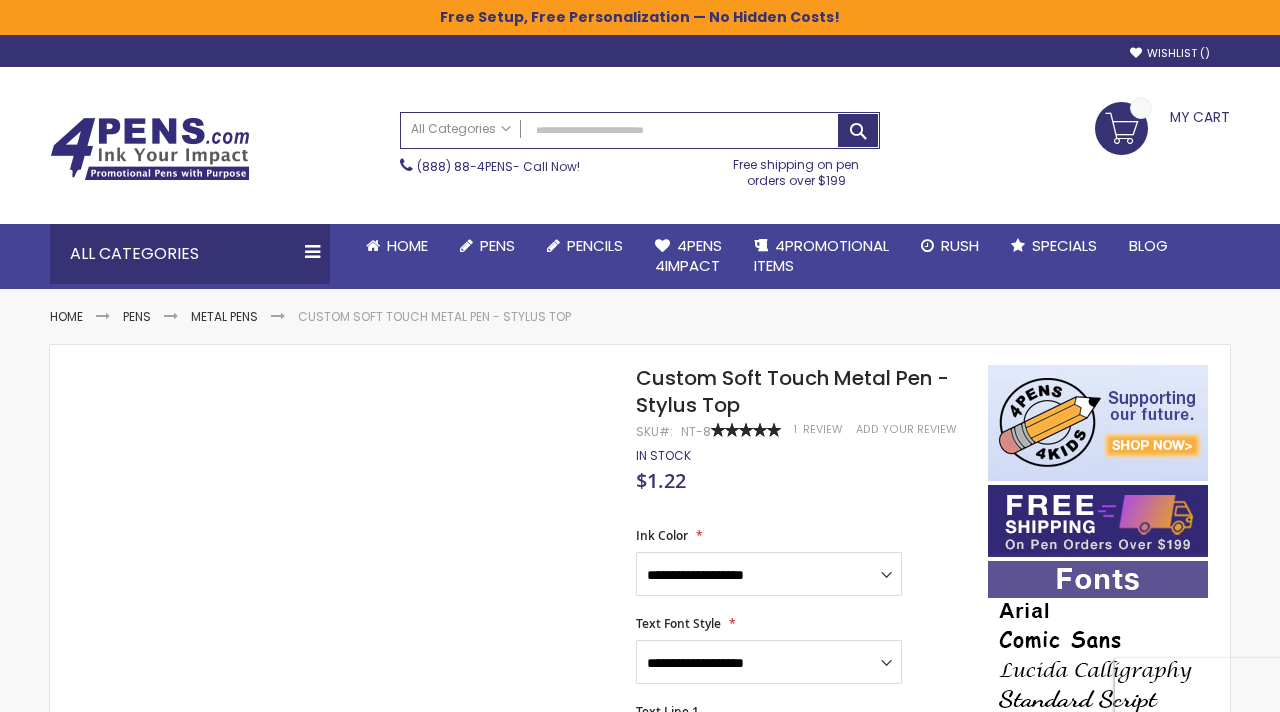 scroll, scrollTop: 0, scrollLeft: 0, axis: both 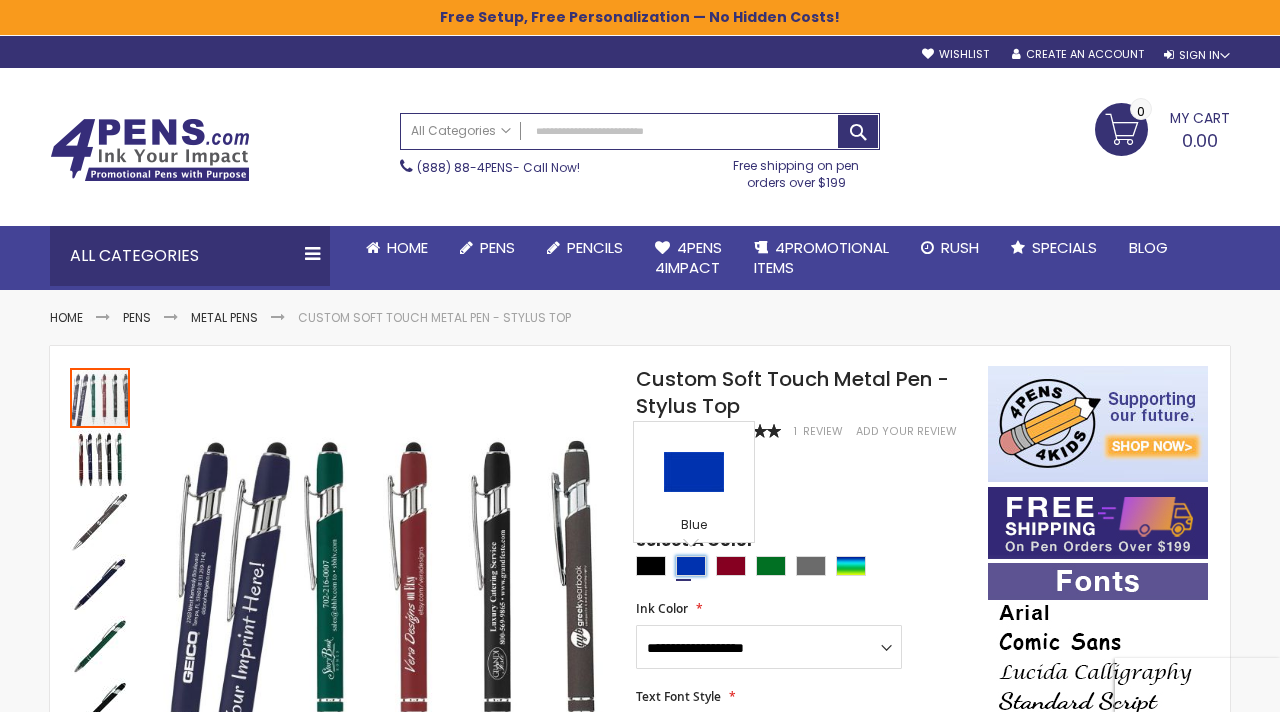 click at bounding box center [691, 566] 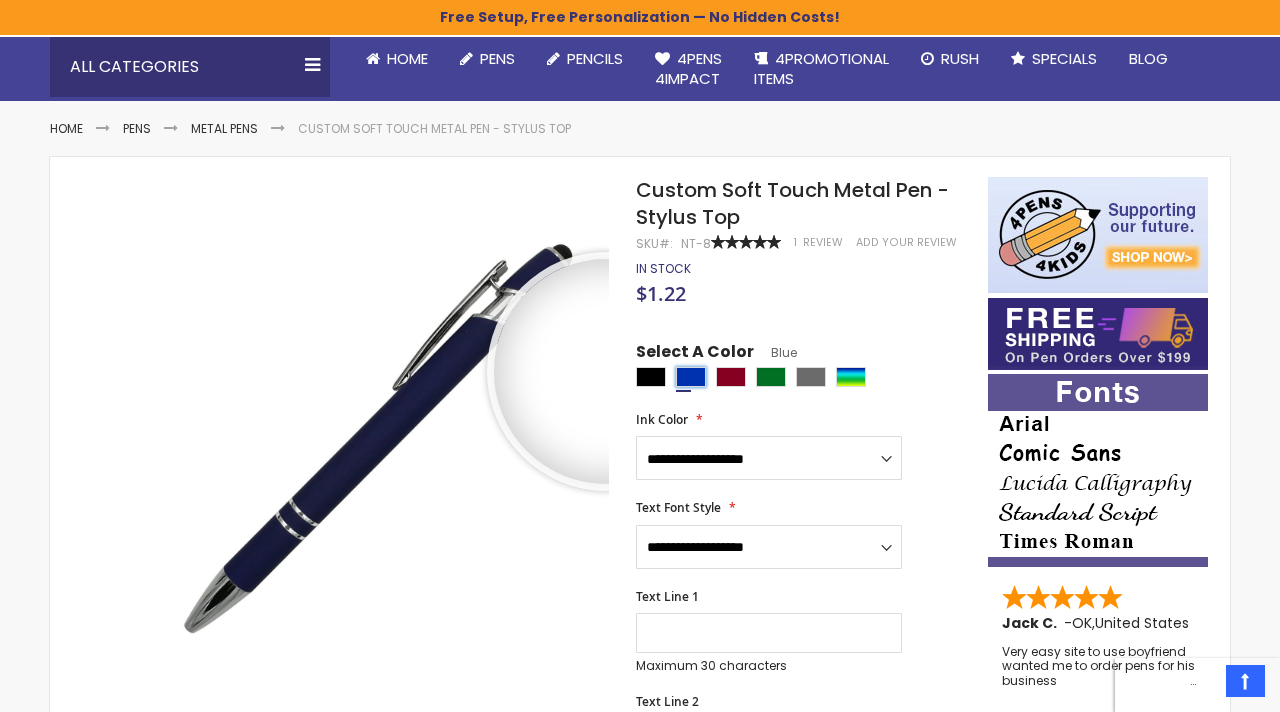 scroll, scrollTop: 191, scrollLeft: 0, axis: vertical 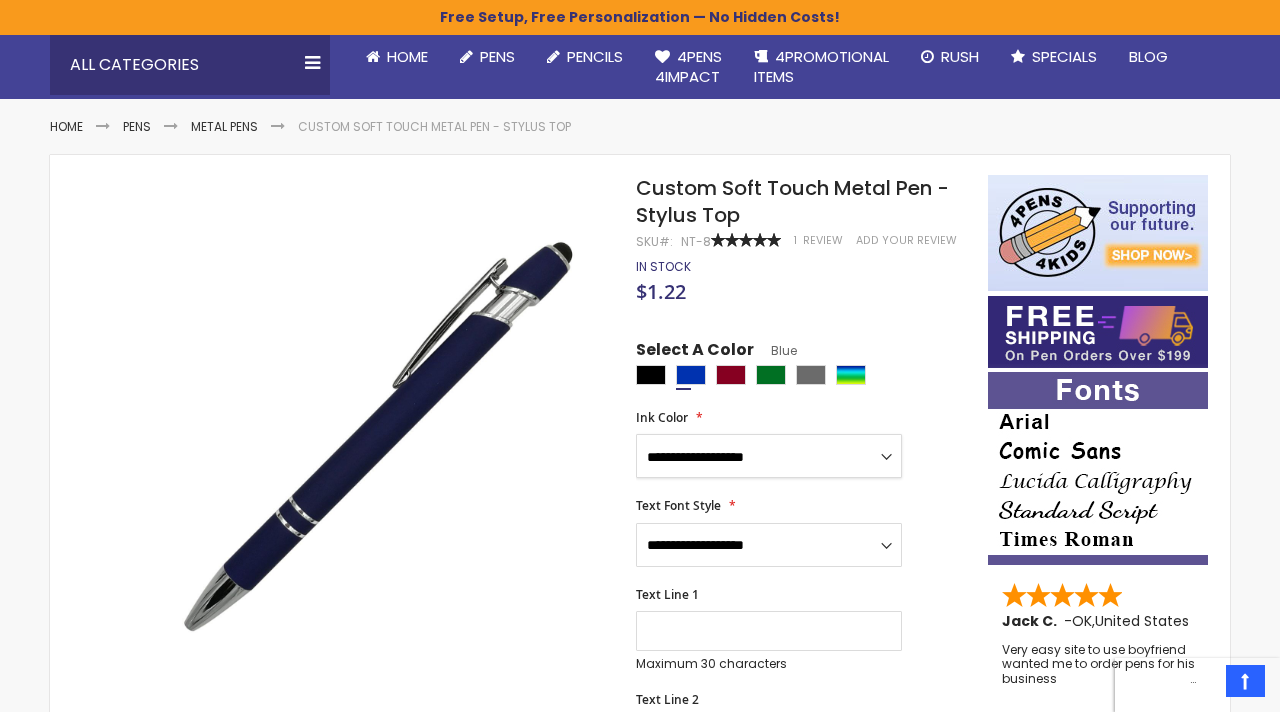 click on "**********" at bounding box center (769, 456) 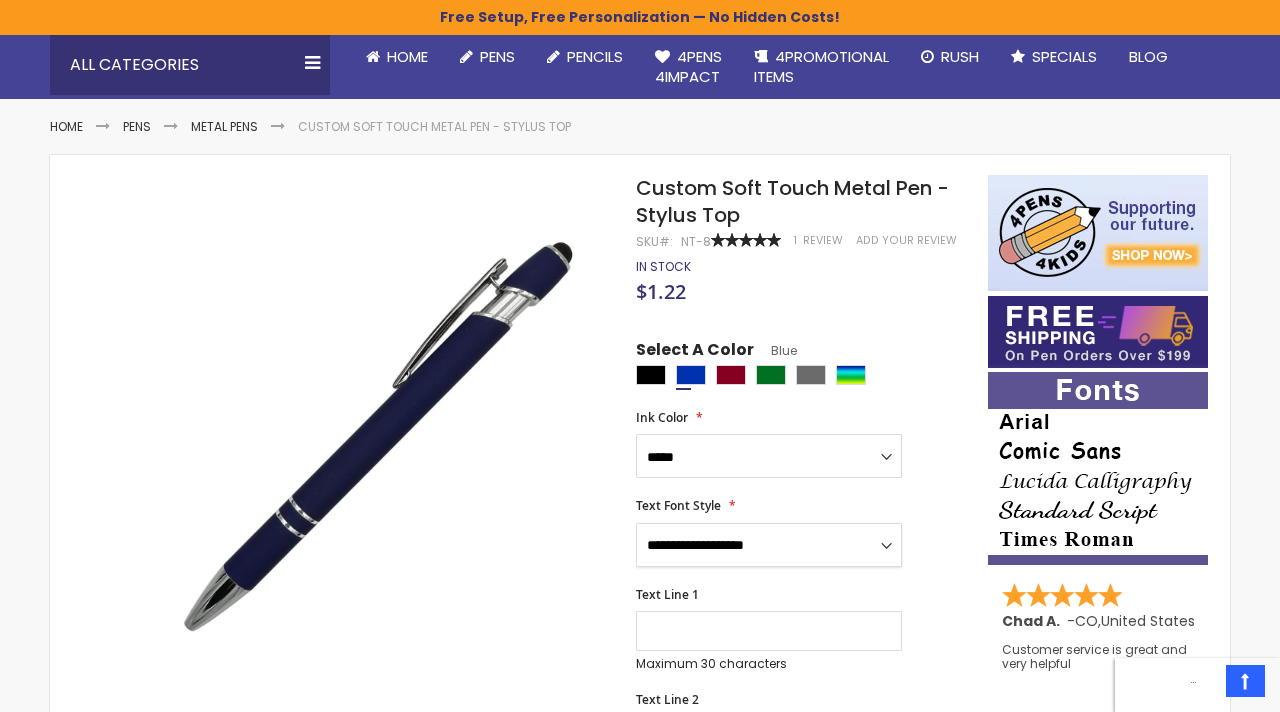 click on "**********" at bounding box center [769, 545] 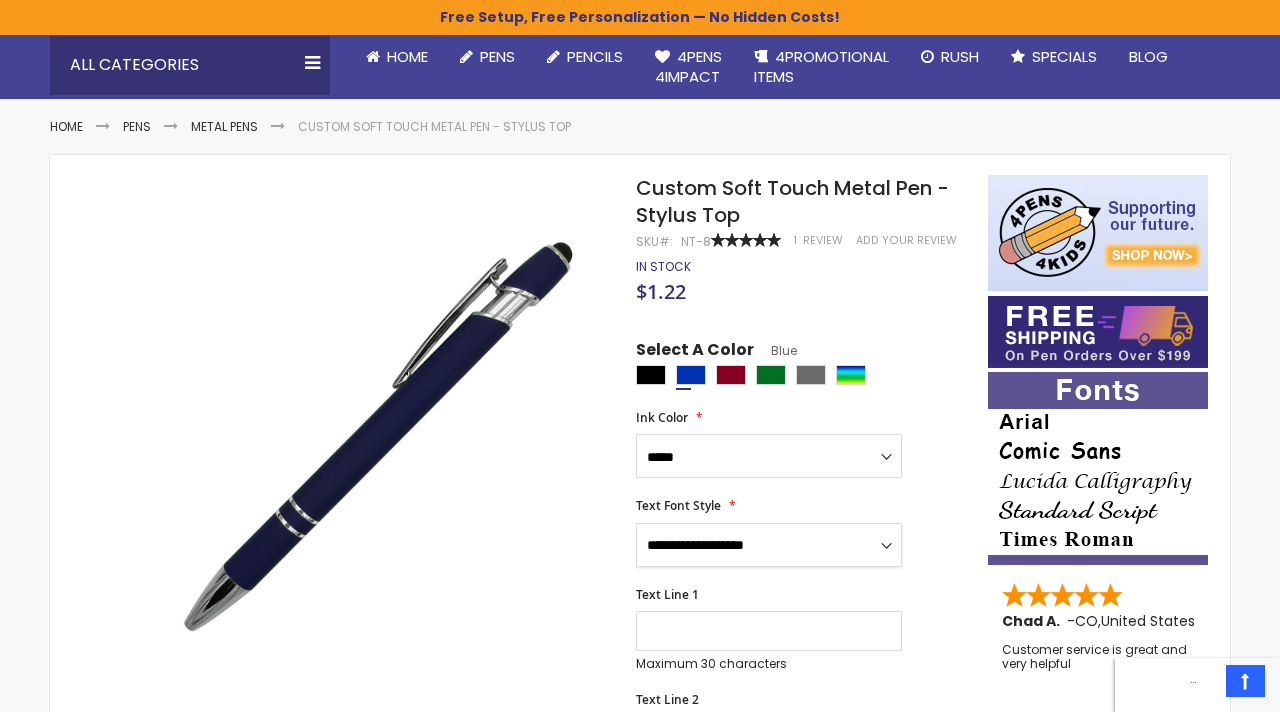 select on "**" 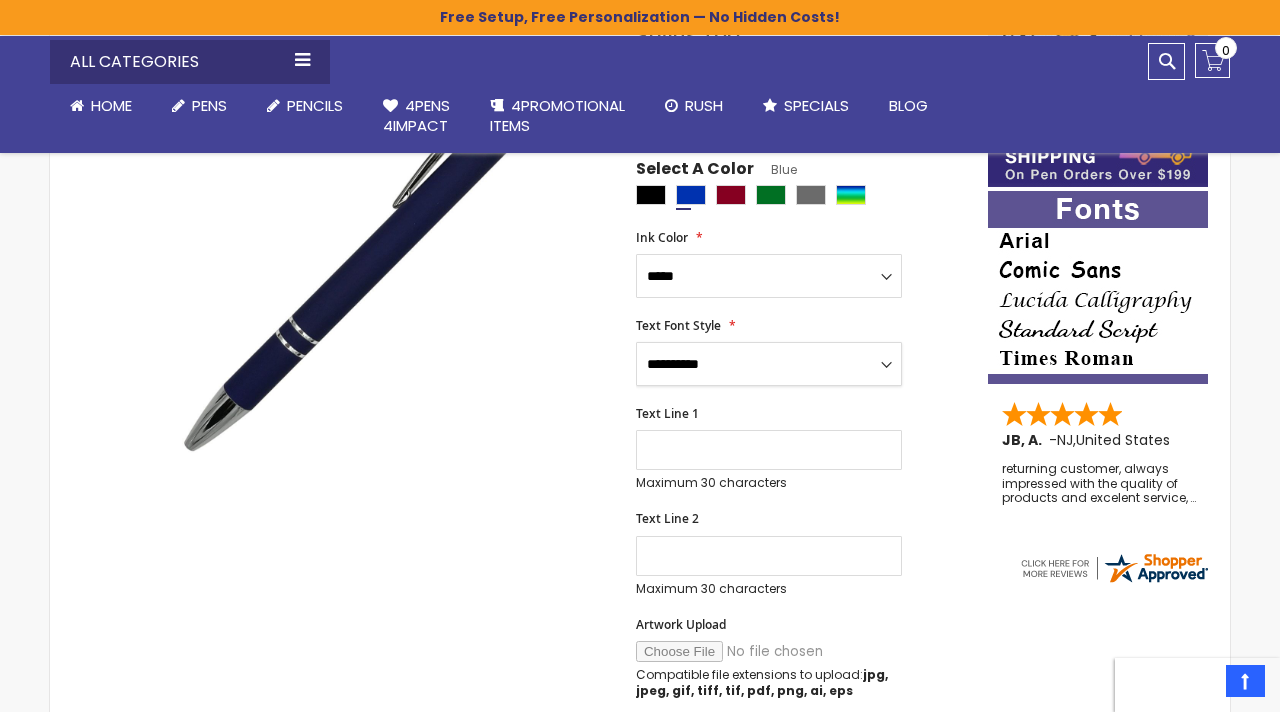 scroll, scrollTop: 372, scrollLeft: 0, axis: vertical 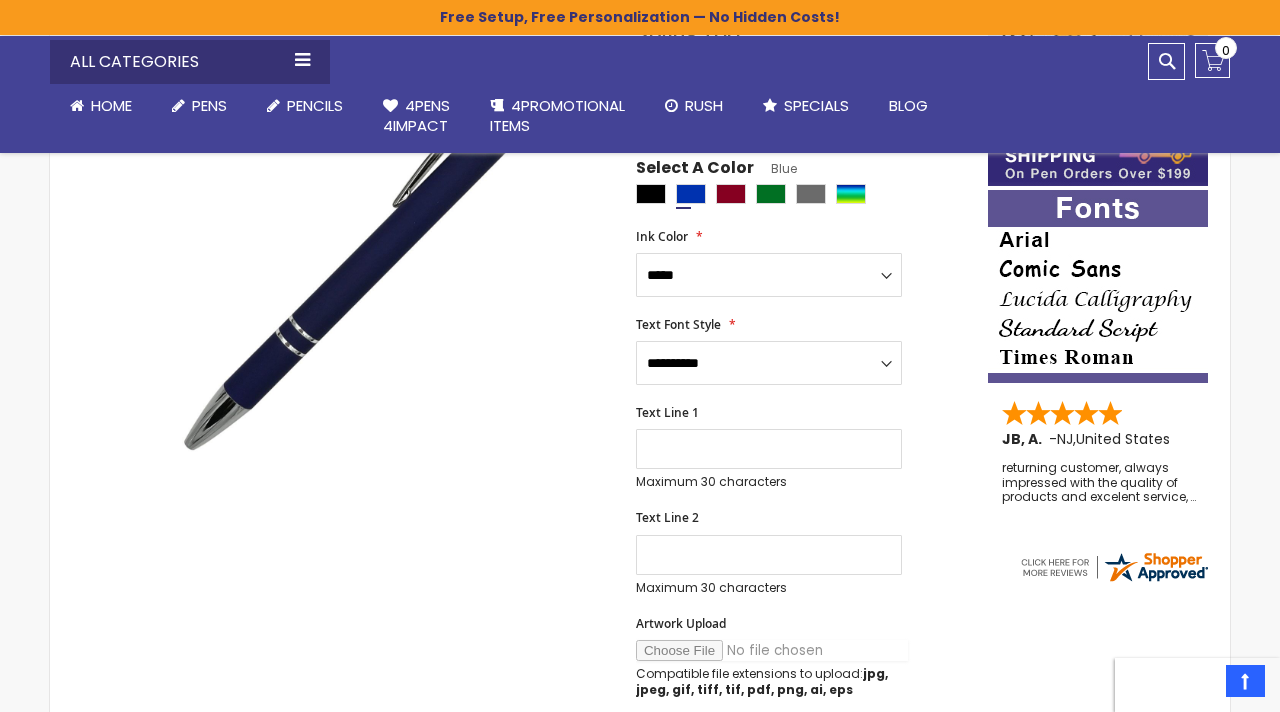 click on "Artwork Upload" at bounding box center (772, 650) 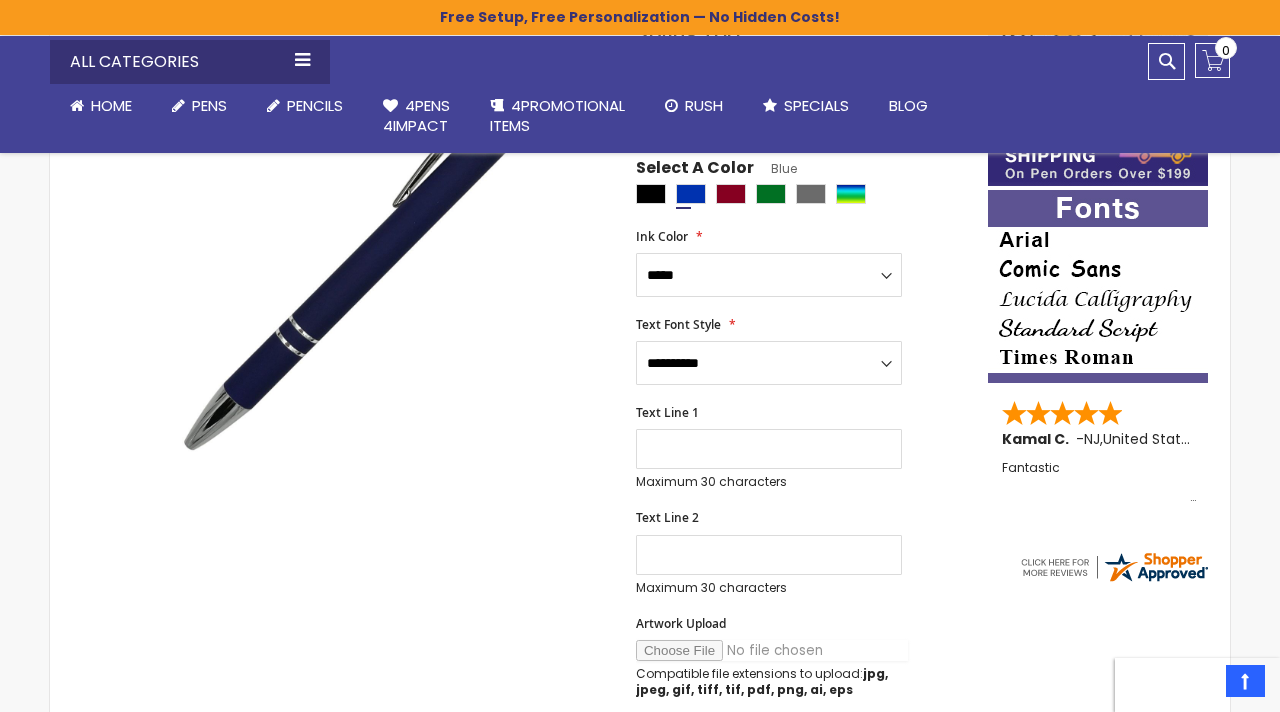 type on "**********" 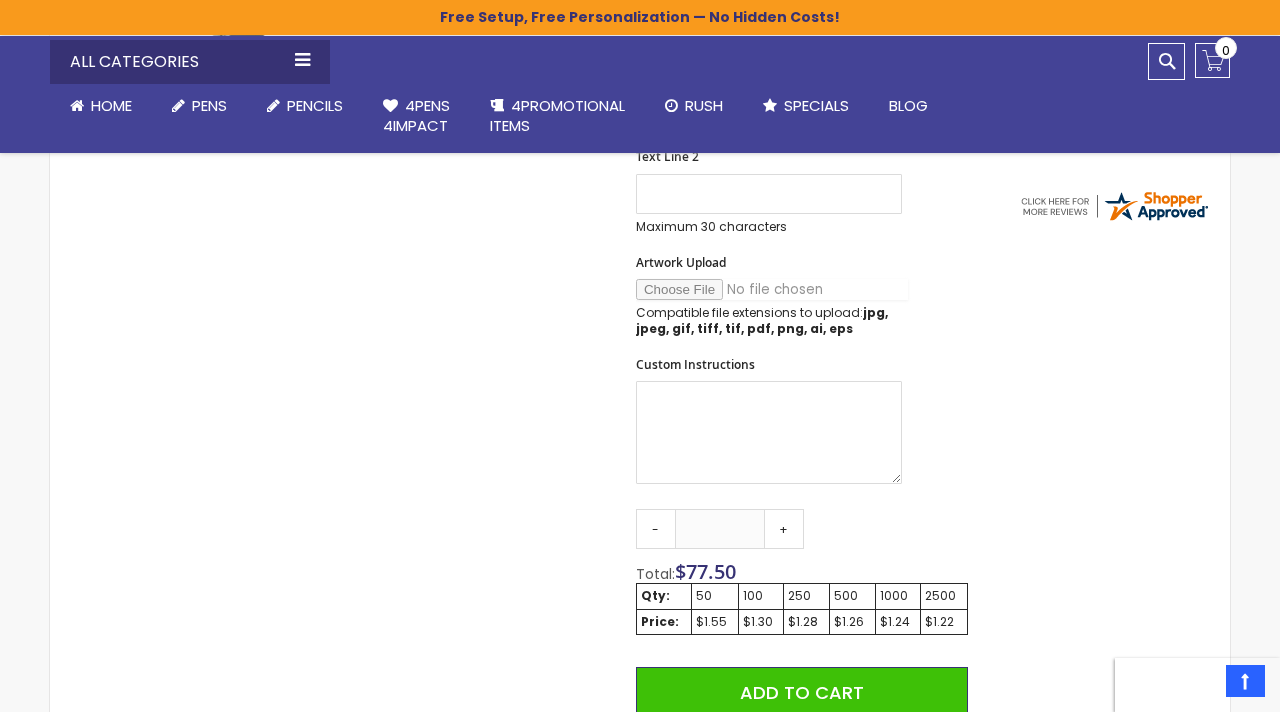 scroll, scrollTop: 799, scrollLeft: 0, axis: vertical 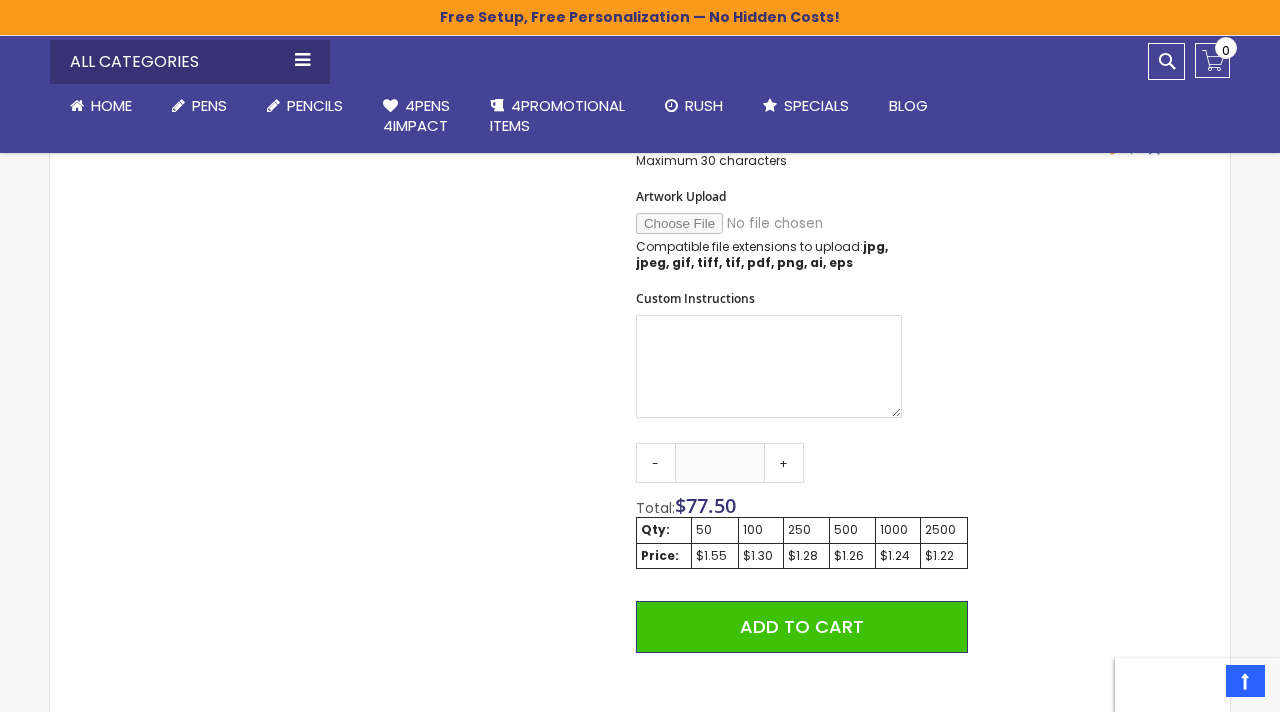 click on "50" at bounding box center (664, 530) 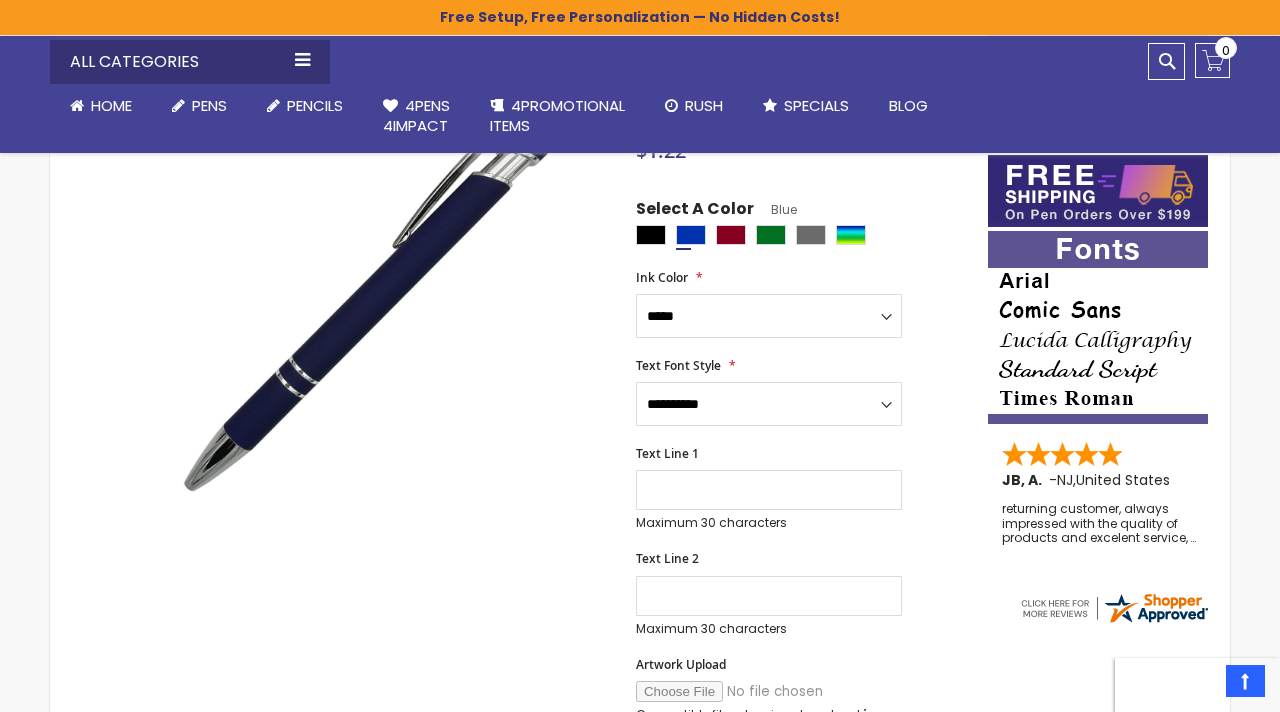 scroll, scrollTop: 334, scrollLeft: 0, axis: vertical 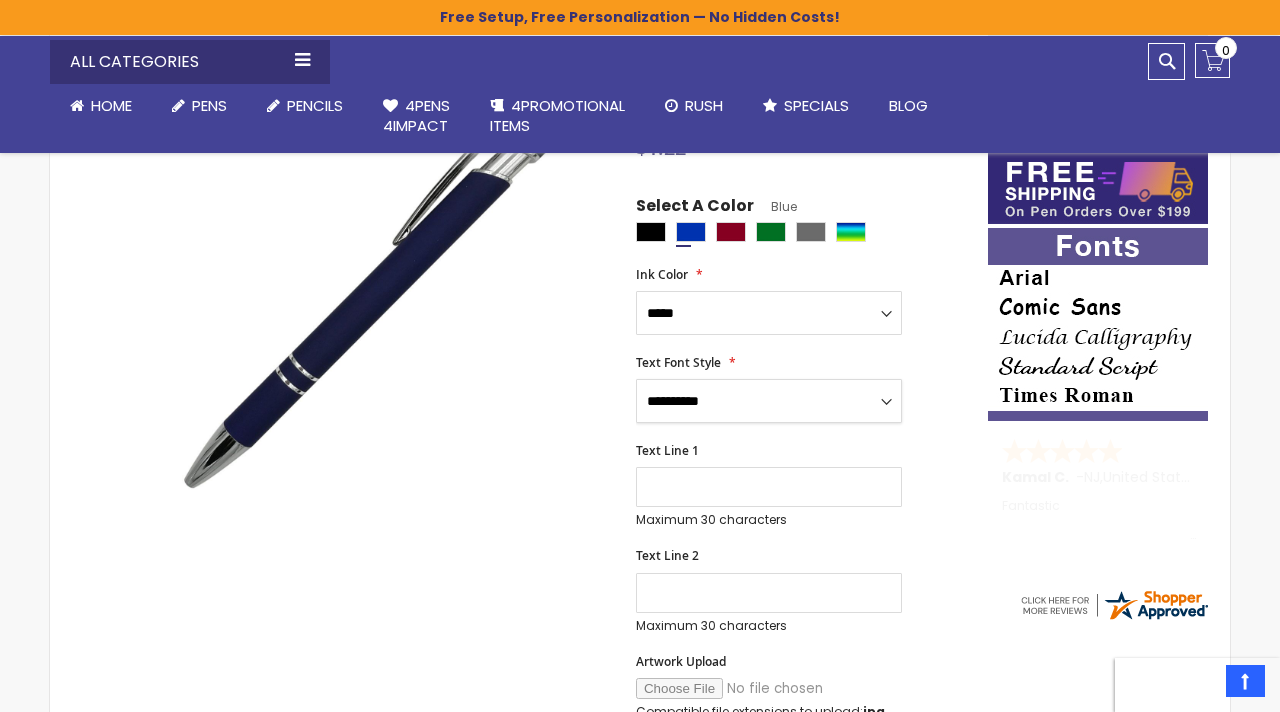 click on "**********" at bounding box center [769, 401] 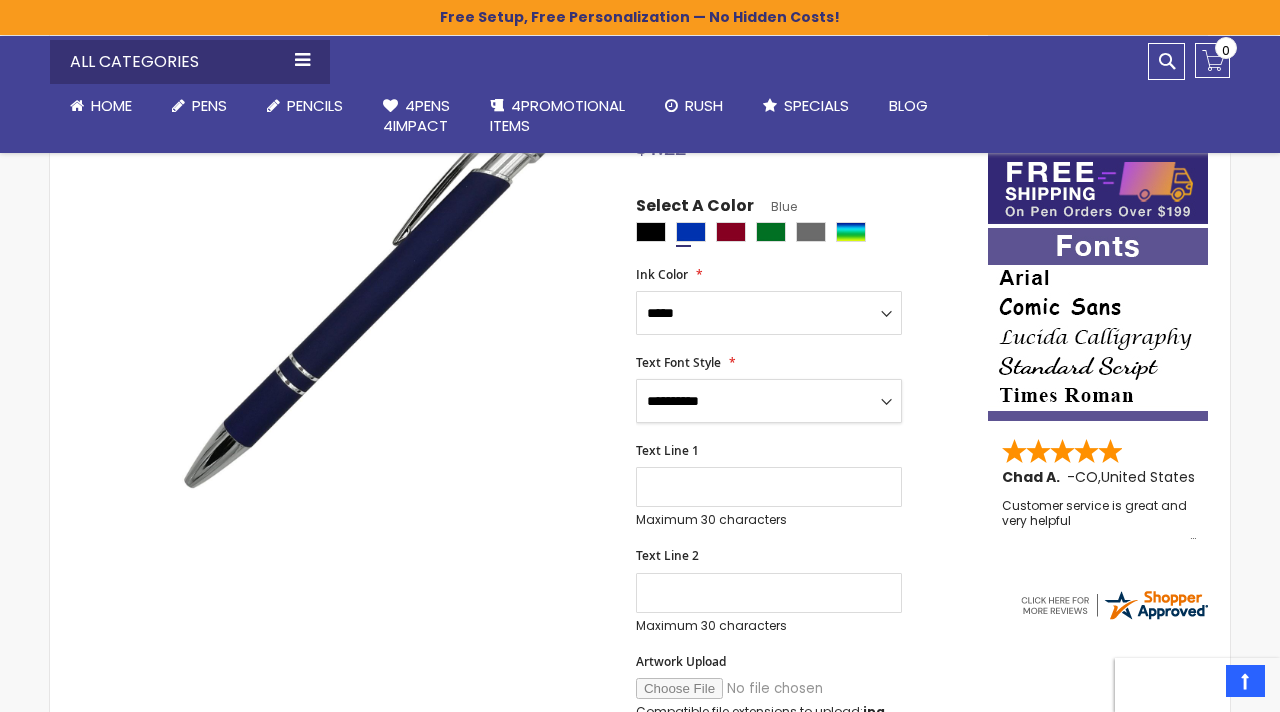select on "**" 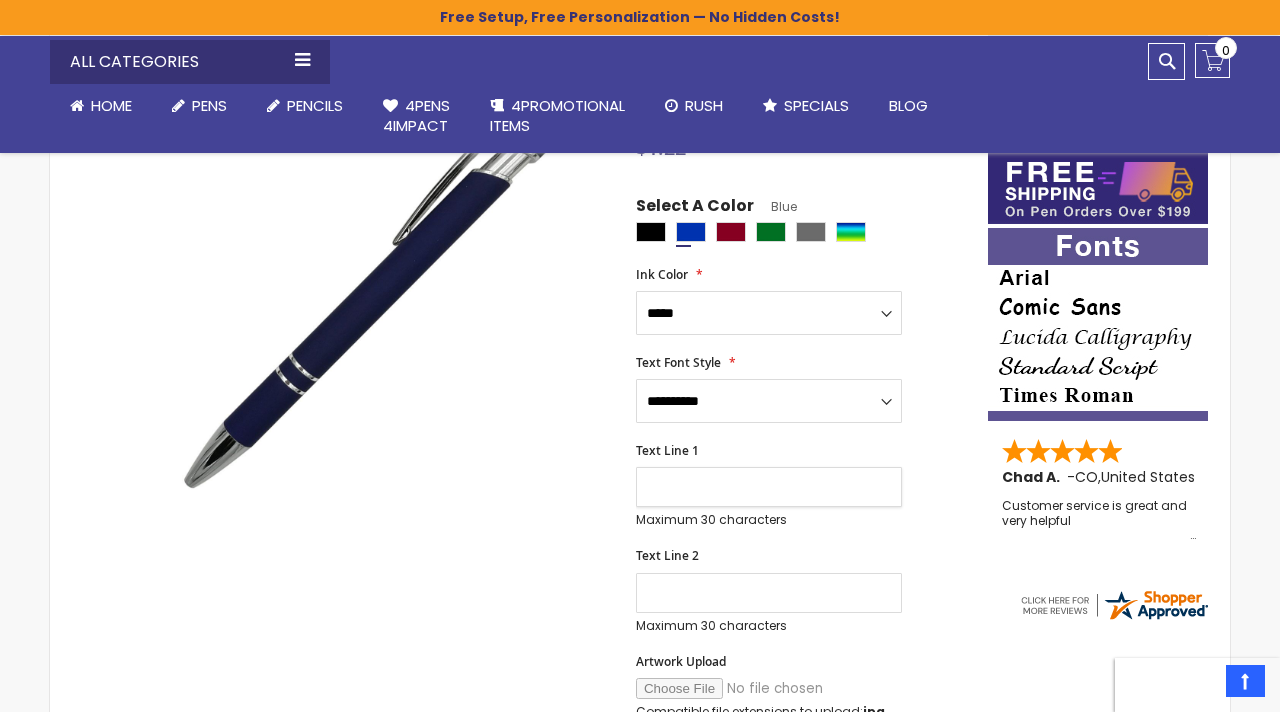 click on "Text Line 1" at bounding box center [769, 487] 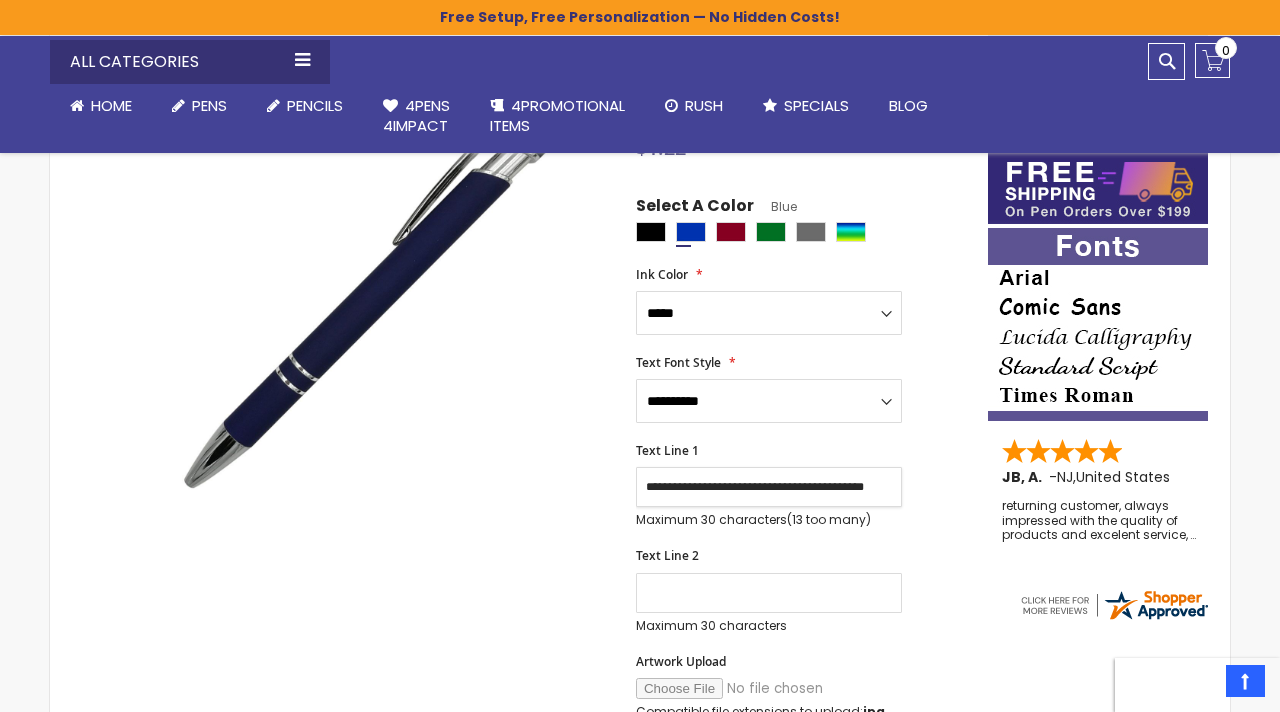 scroll, scrollTop: 0, scrollLeft: 33, axis: horizontal 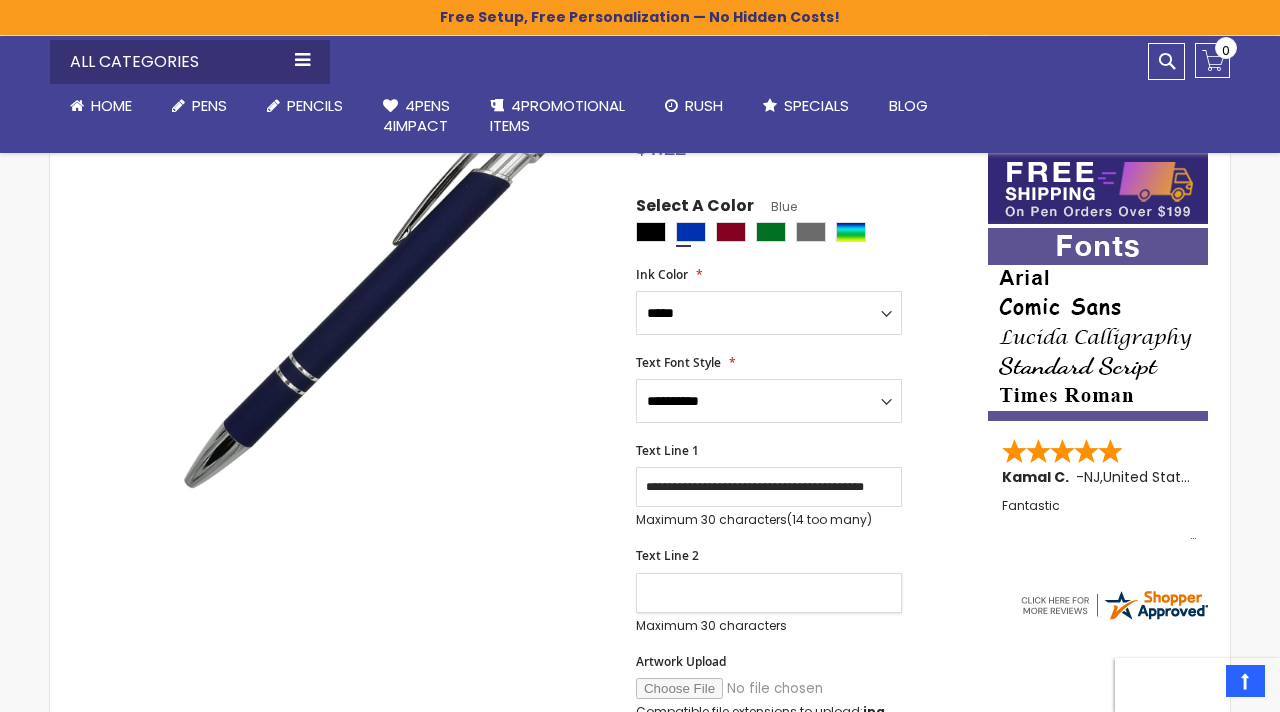 click on "Text Line 2" at bounding box center (769, 593) 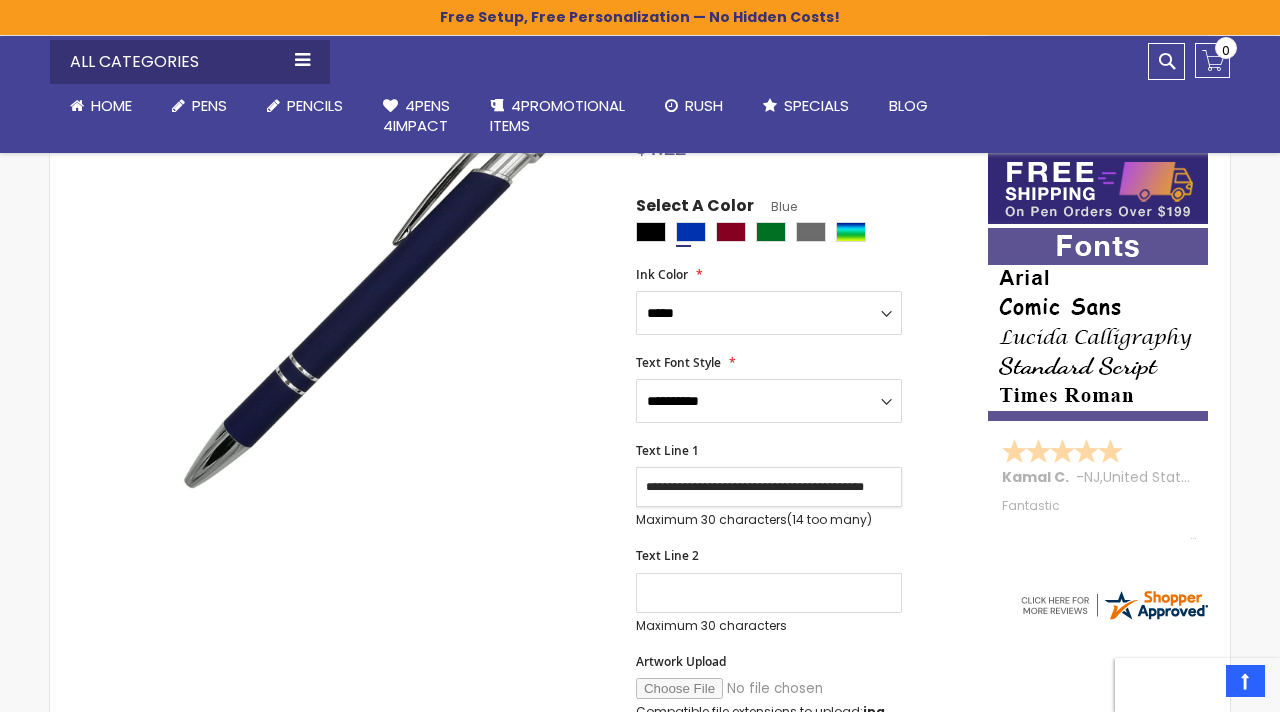 scroll, scrollTop: 0, scrollLeft: 33, axis: horizontal 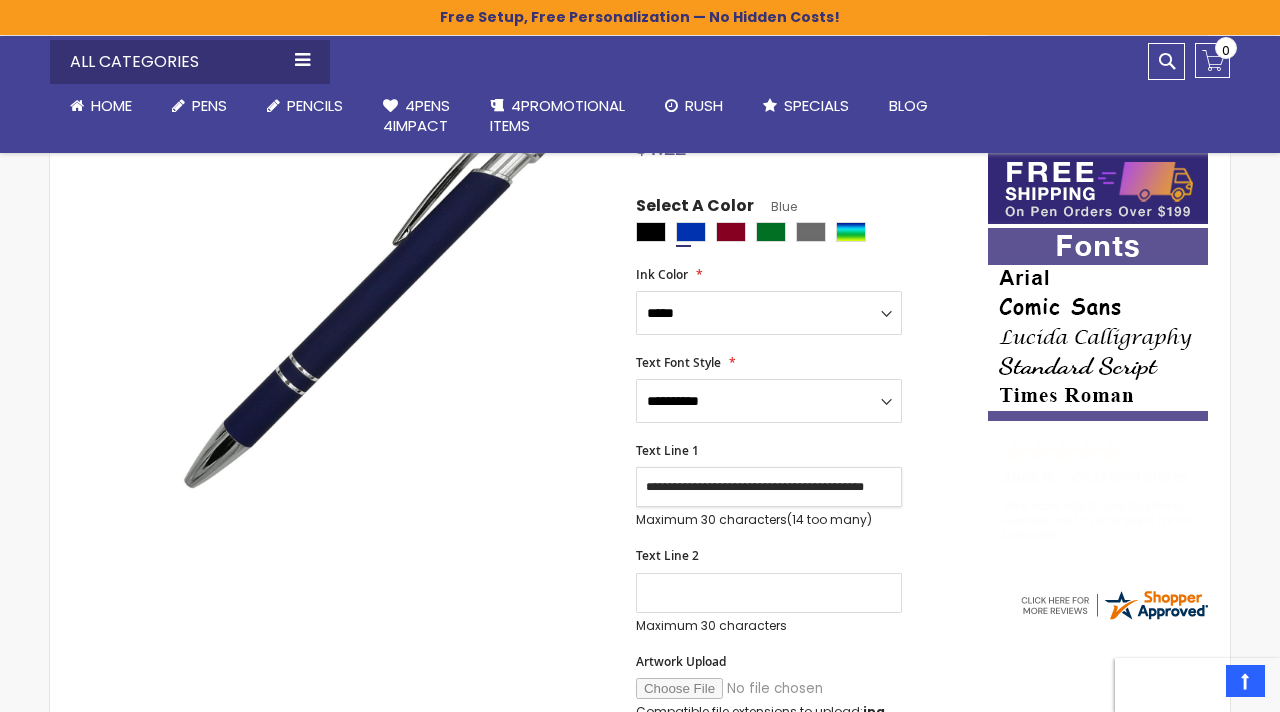 drag, startPoint x: 720, startPoint y: 492, endPoint x: 939, endPoint y: 497, distance: 219.05707 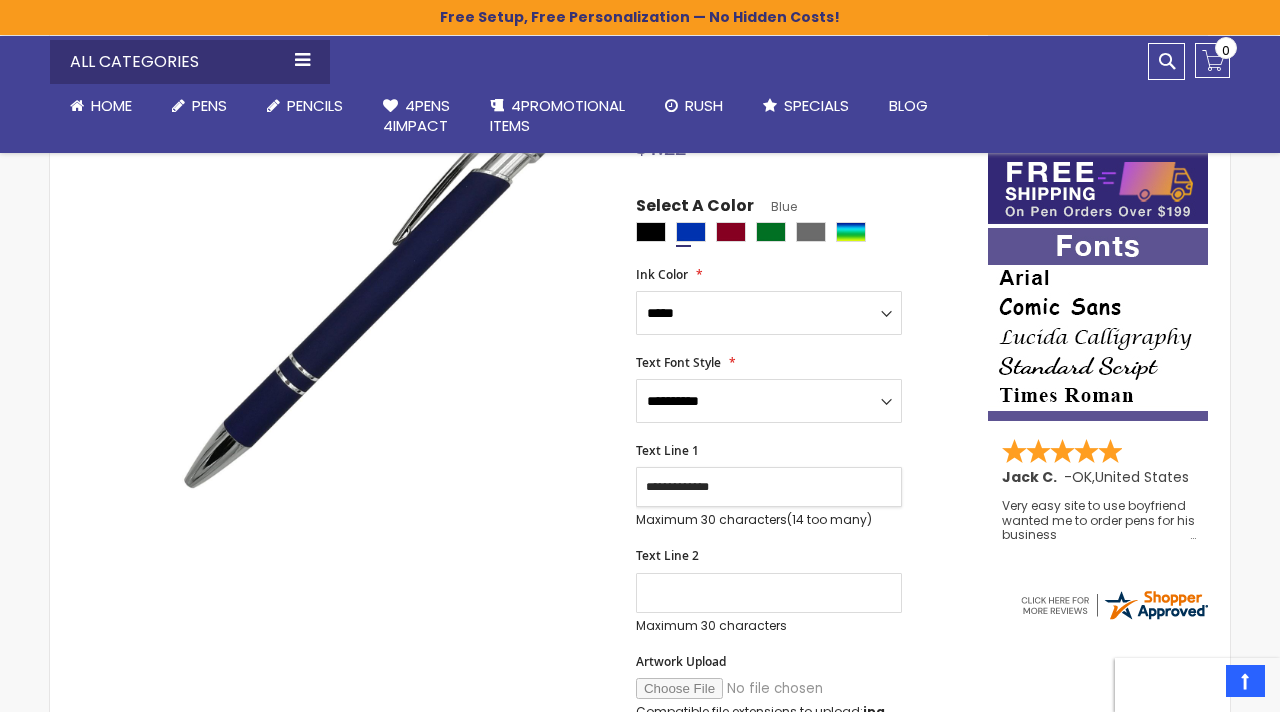 scroll, scrollTop: 0, scrollLeft: 0, axis: both 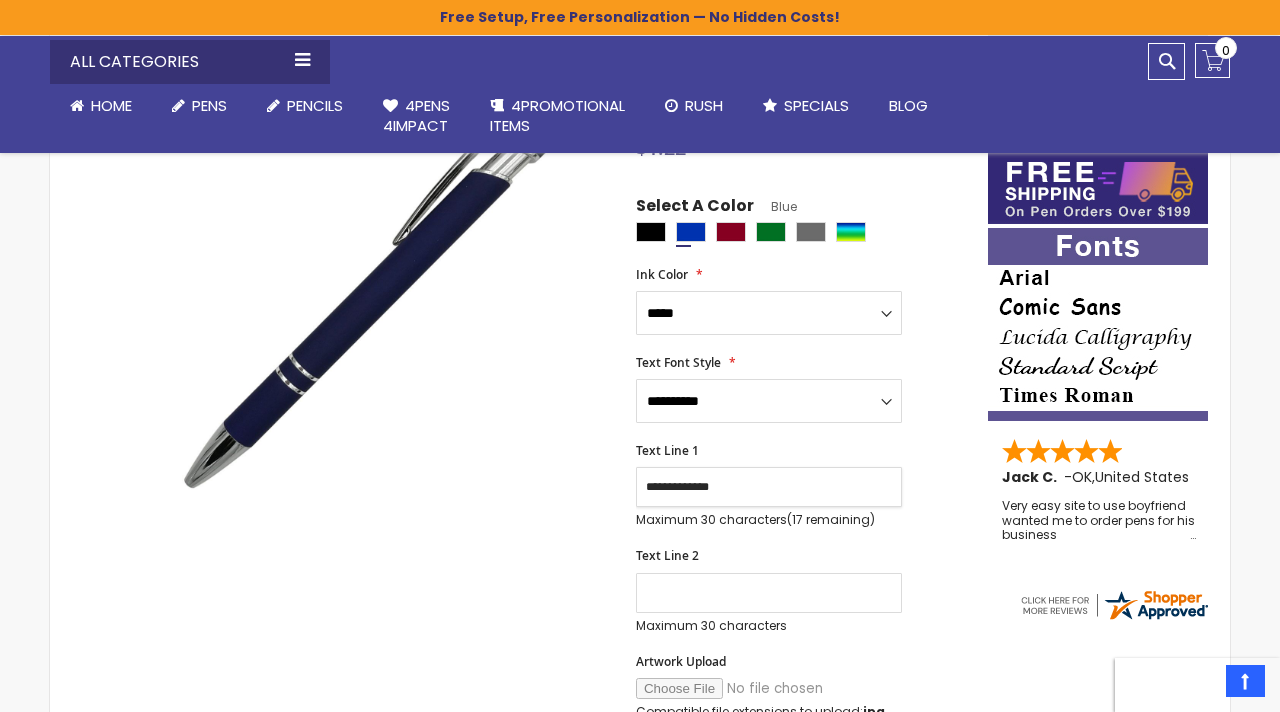 type on "**********" 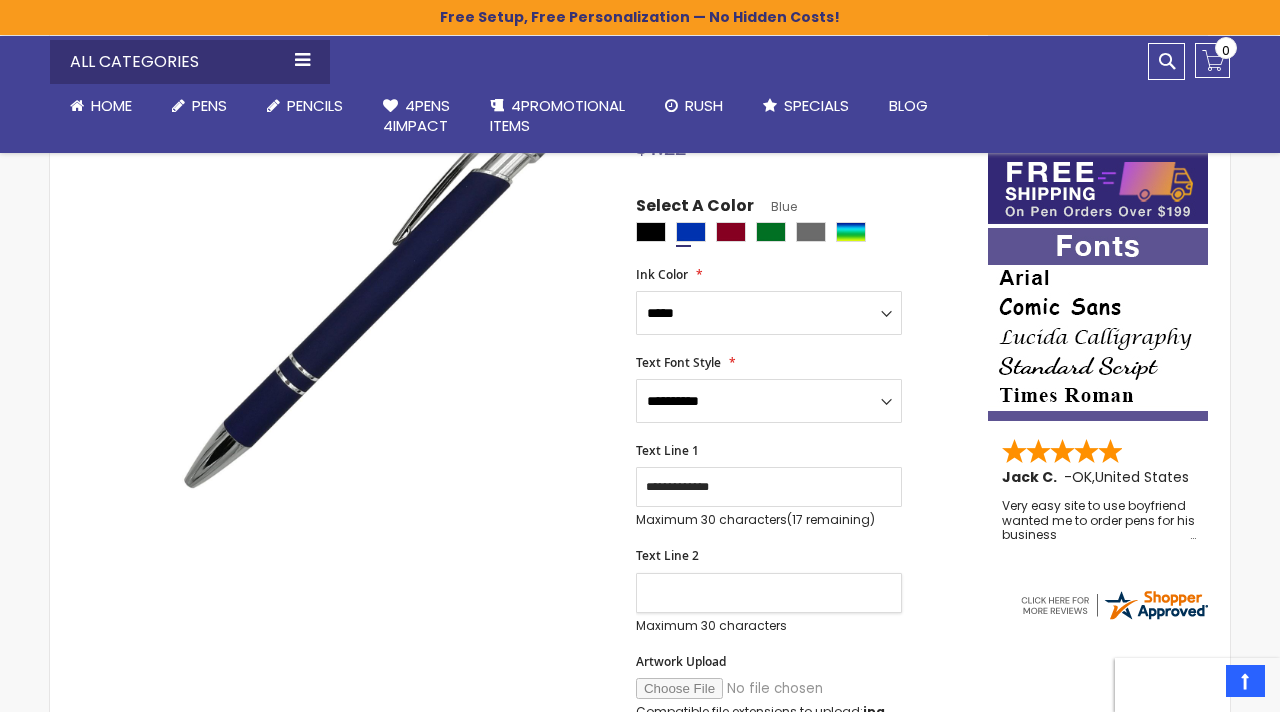 click on "Text Line 2" at bounding box center (769, 593) 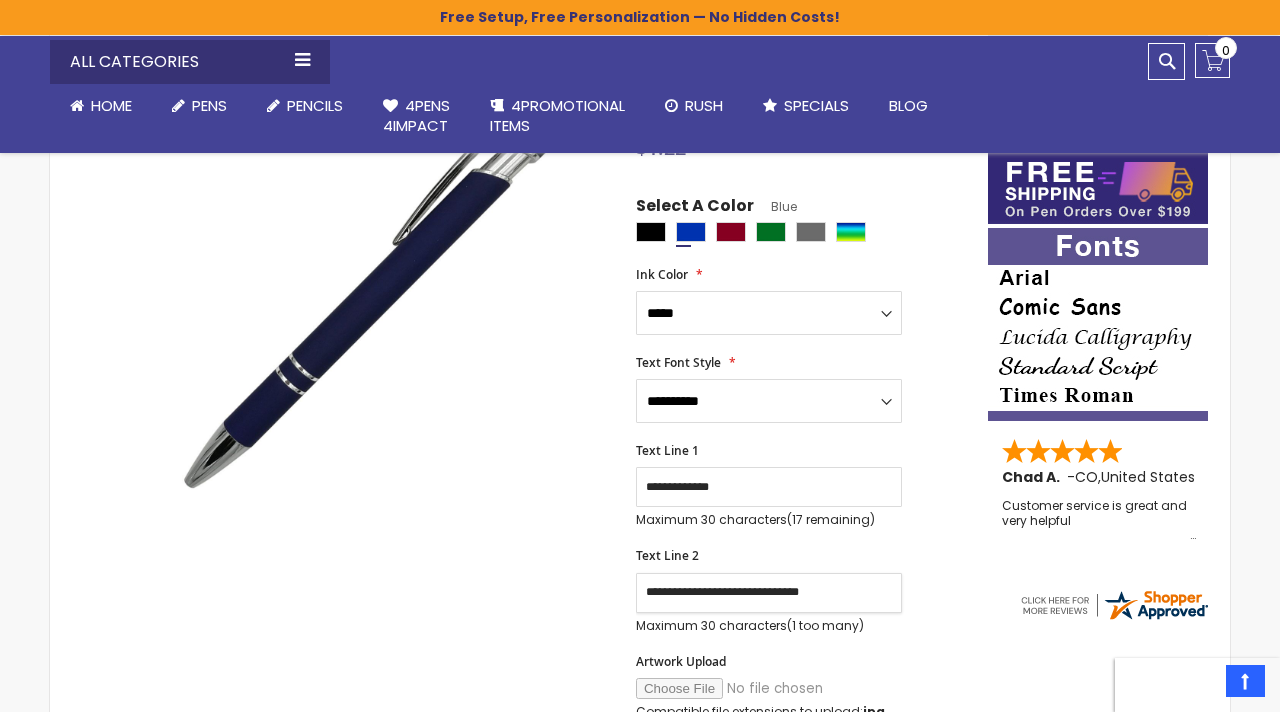 type on "**********" 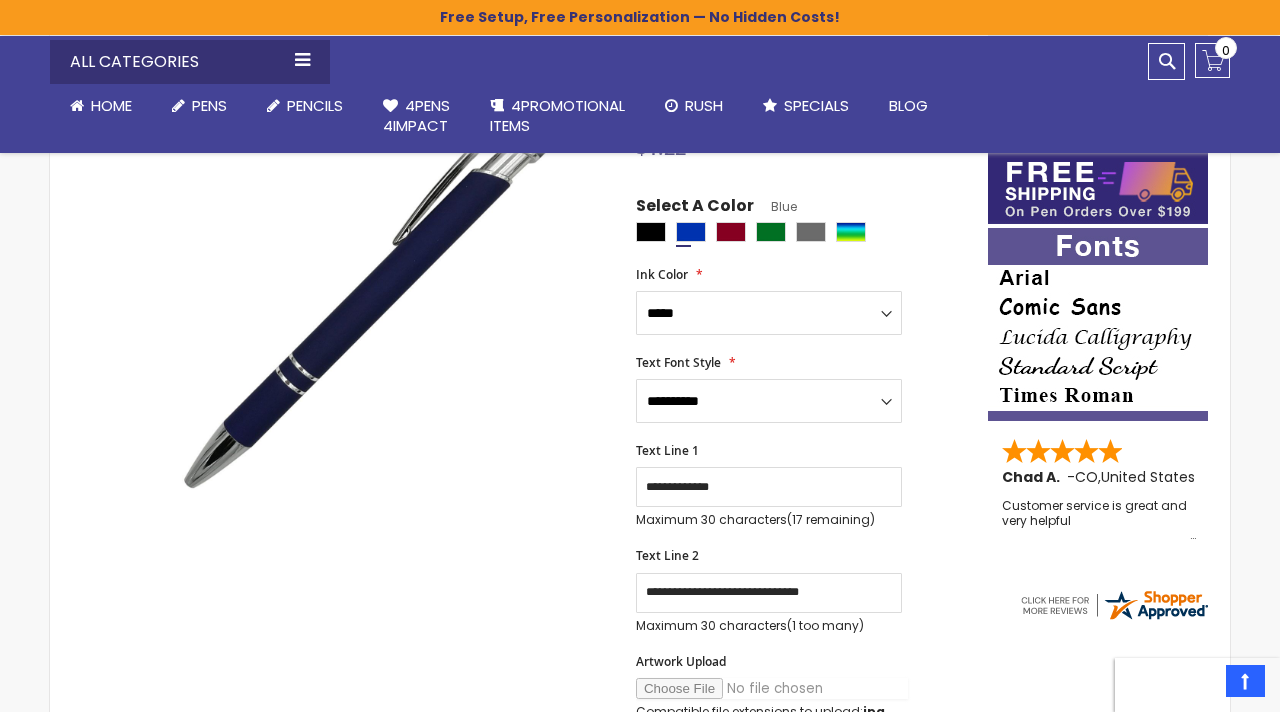 click on "Artwork Upload" at bounding box center [772, 688] 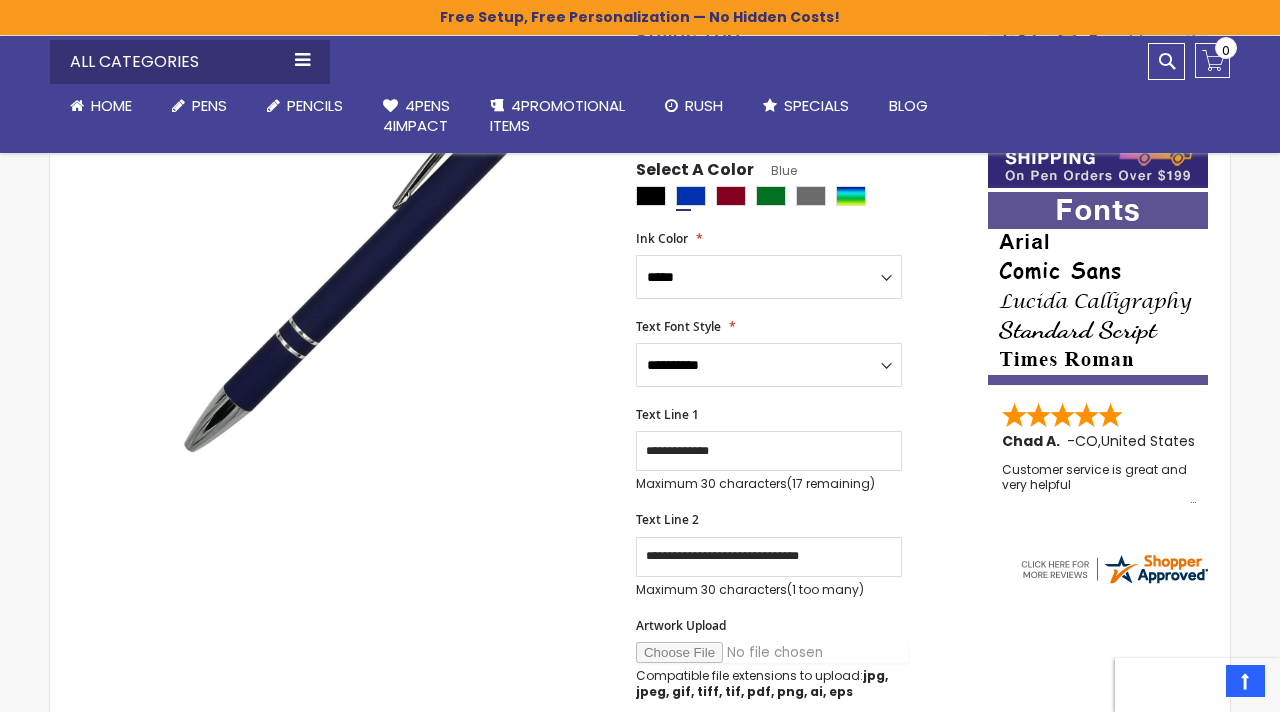 scroll, scrollTop: 374, scrollLeft: 0, axis: vertical 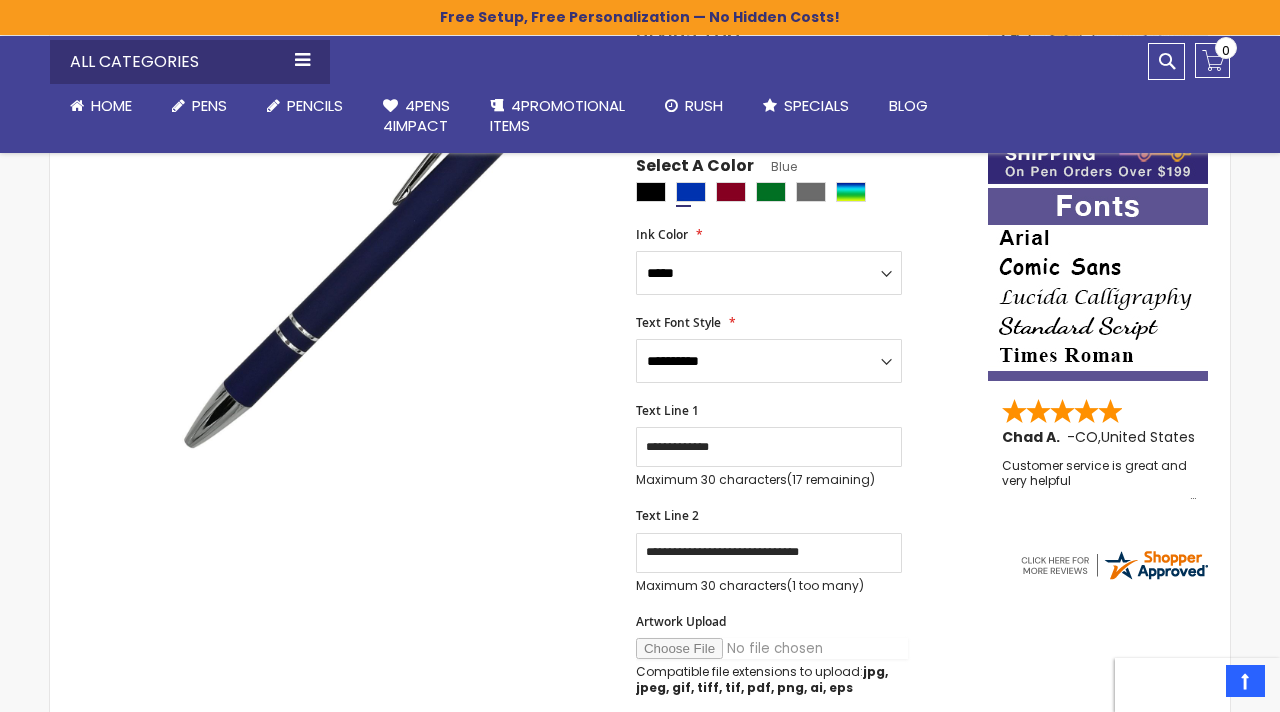 click on "Artwork Upload" at bounding box center [772, 648] 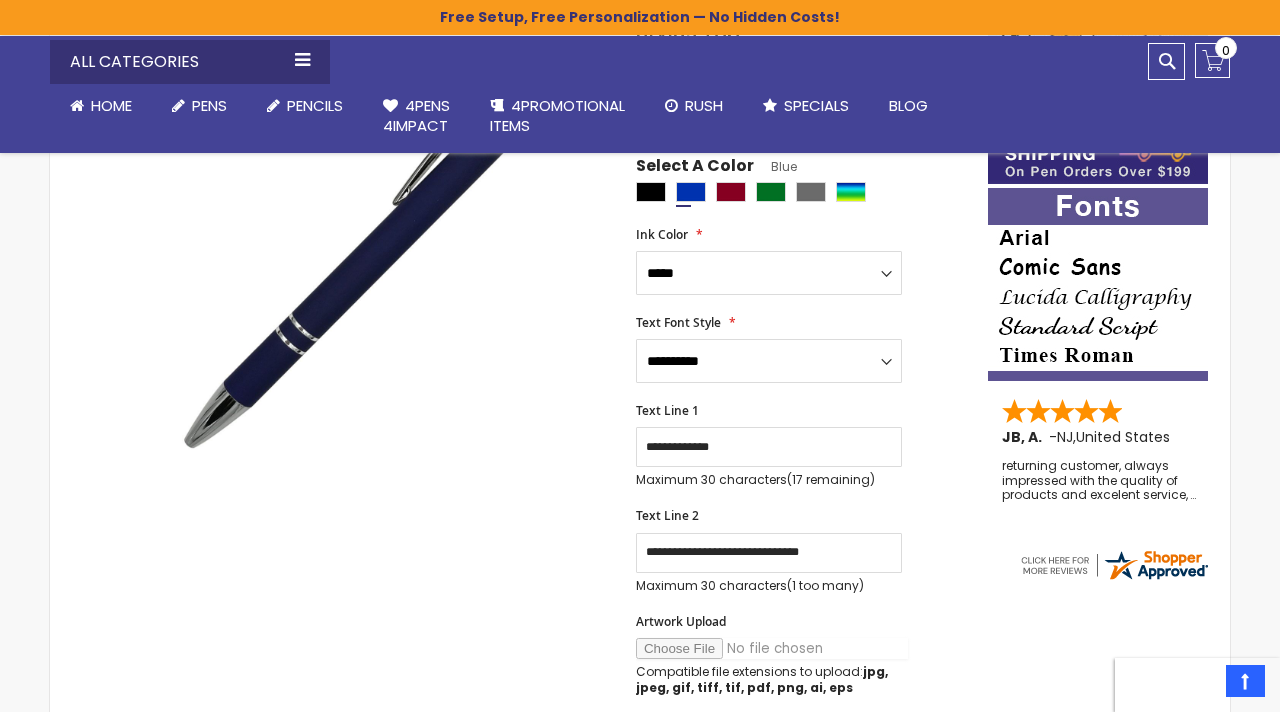 type on "**********" 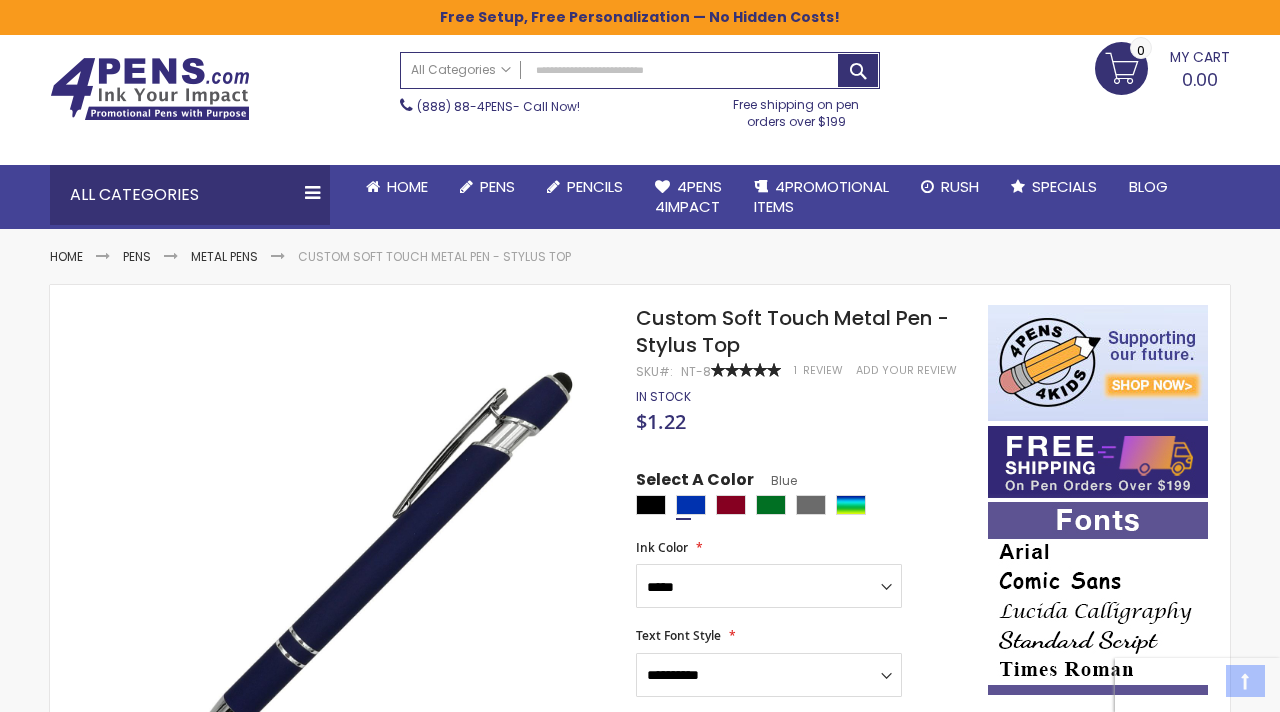 scroll, scrollTop: 58, scrollLeft: 0, axis: vertical 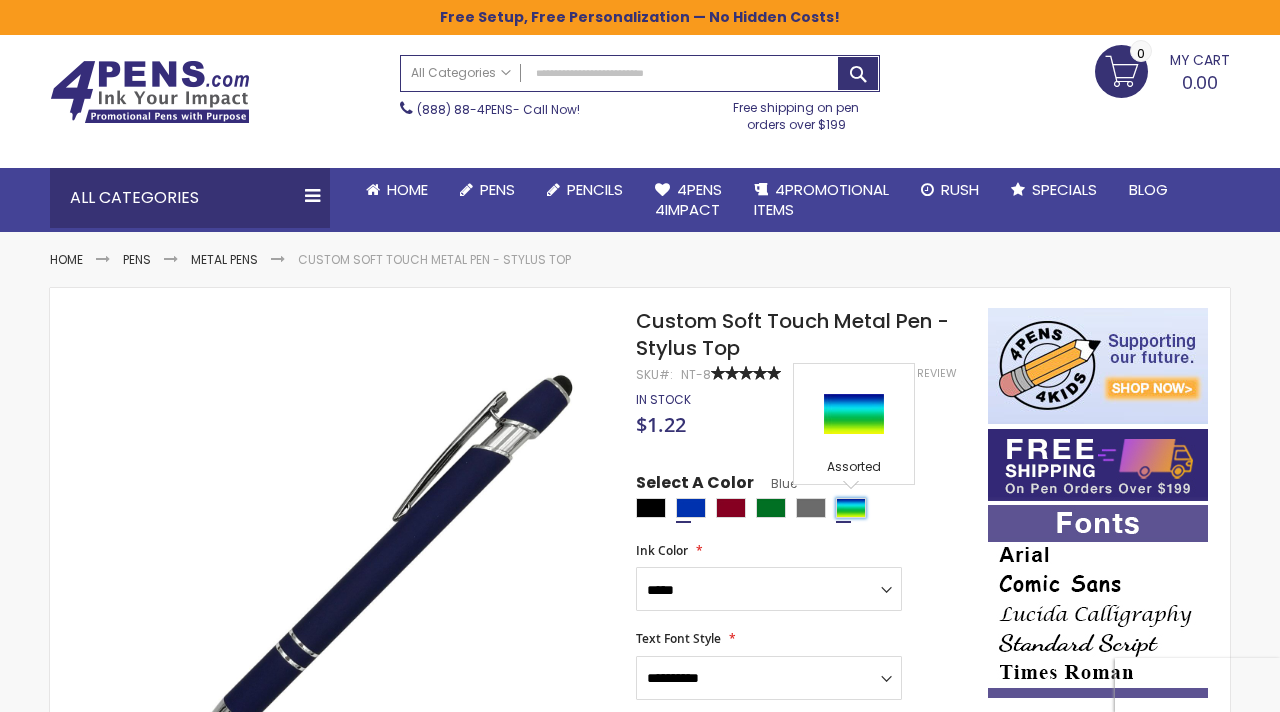 click at bounding box center (851, 508) 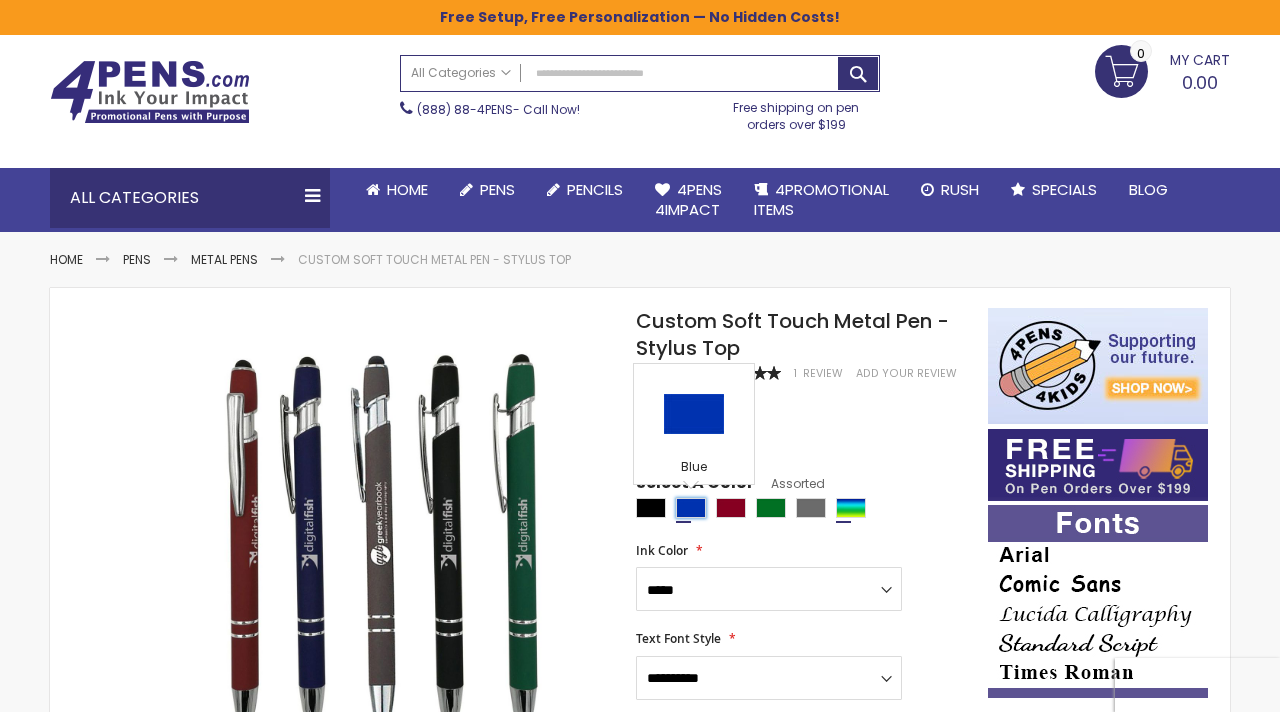 click at bounding box center (691, 508) 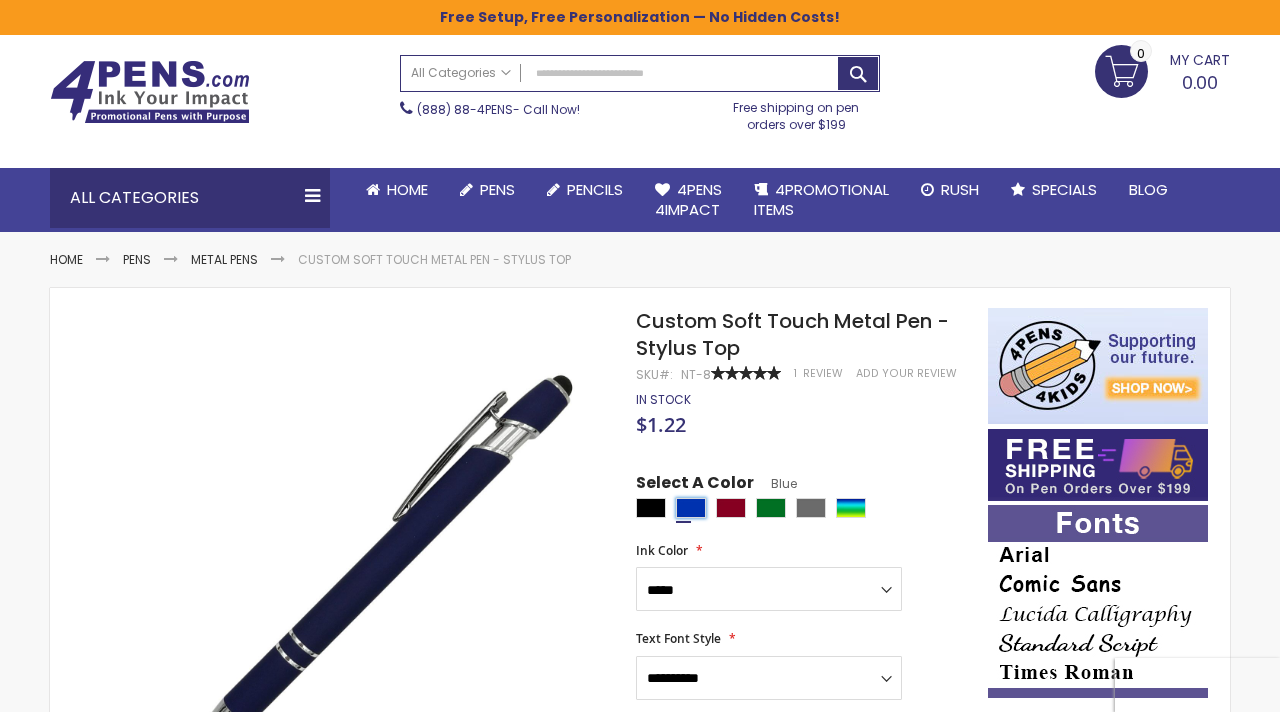 scroll, scrollTop: 130, scrollLeft: 0, axis: vertical 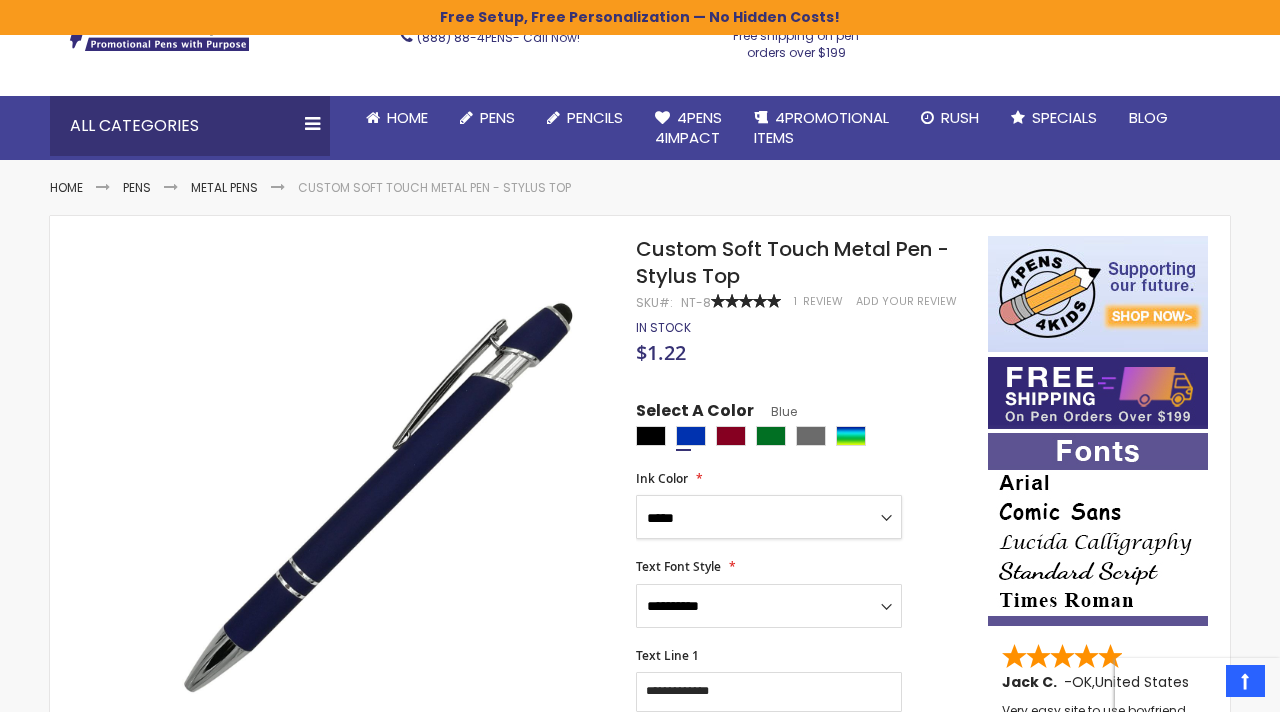 click on "**********" at bounding box center (769, 517) 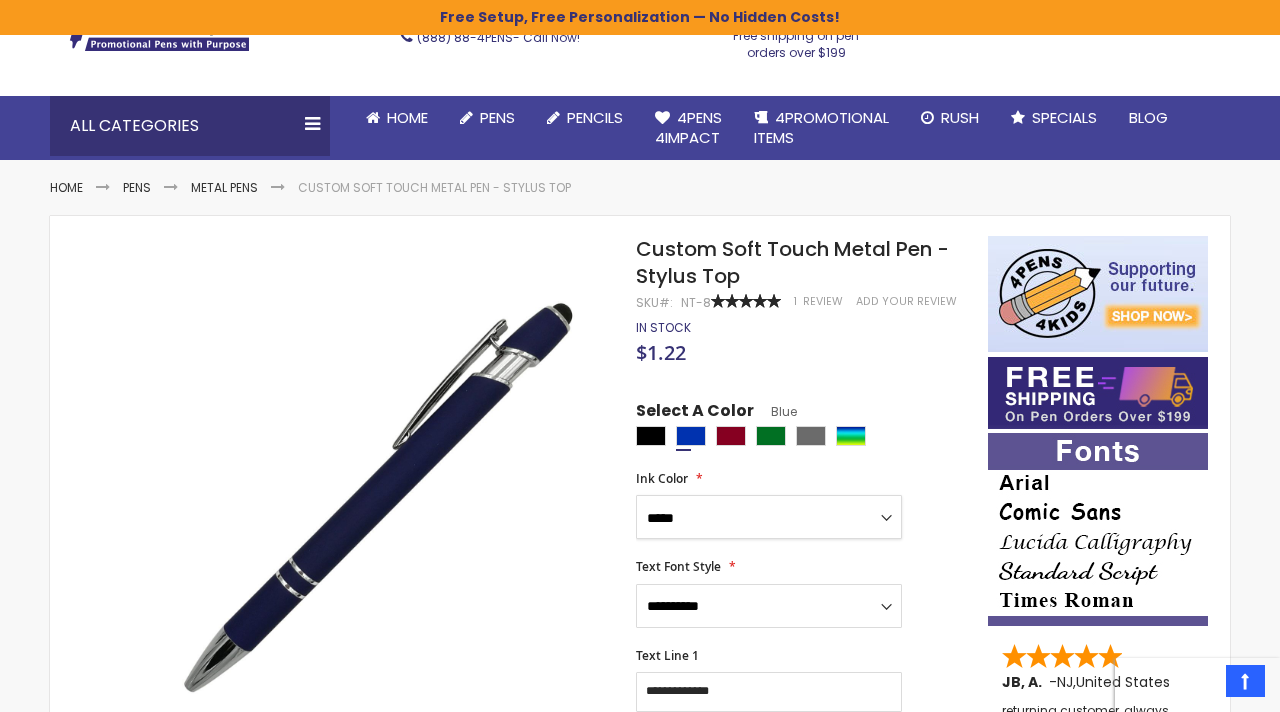 select on "*****" 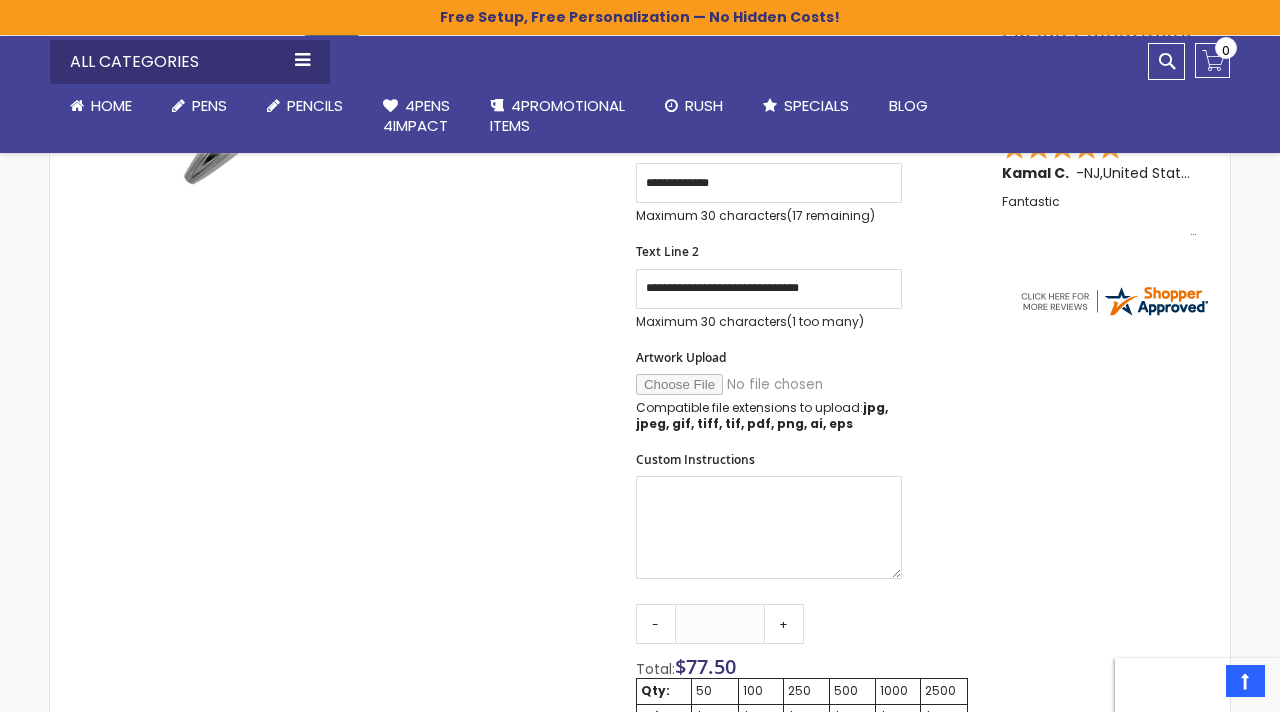 scroll, scrollTop: 640, scrollLeft: 0, axis: vertical 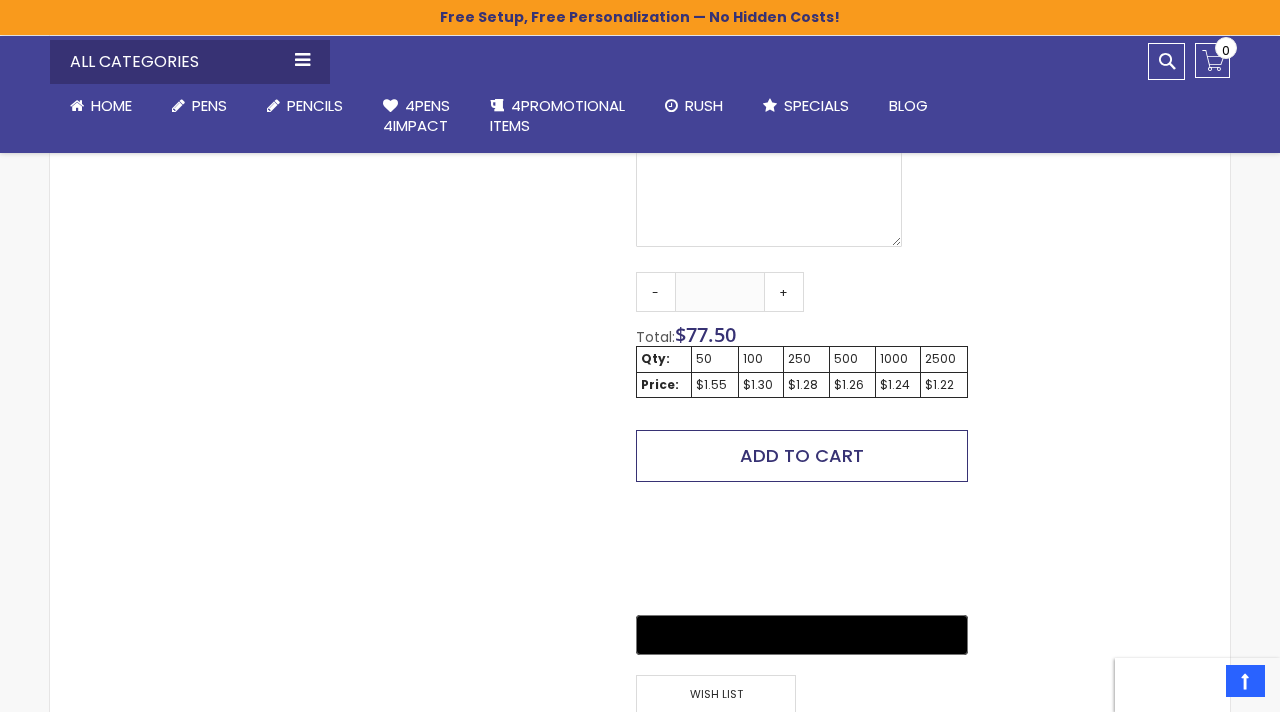 click on "Add to Cart" at bounding box center (802, 456) 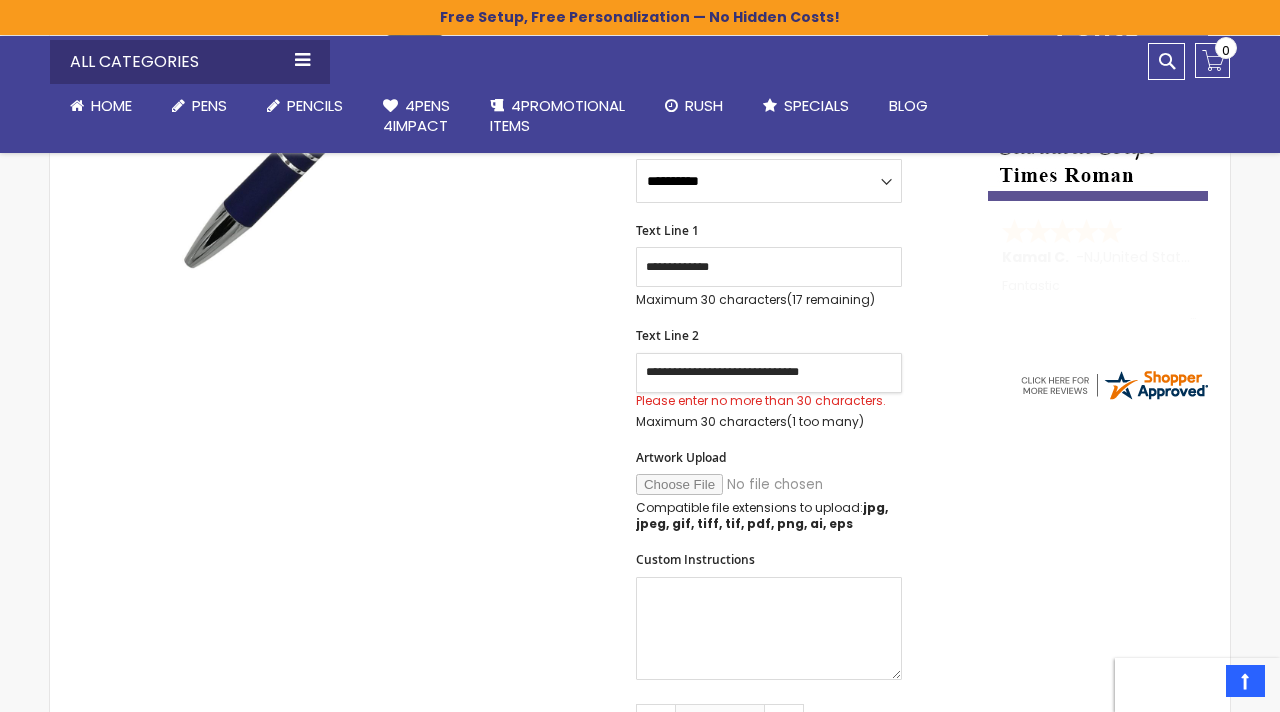 scroll, scrollTop: 551, scrollLeft: 0, axis: vertical 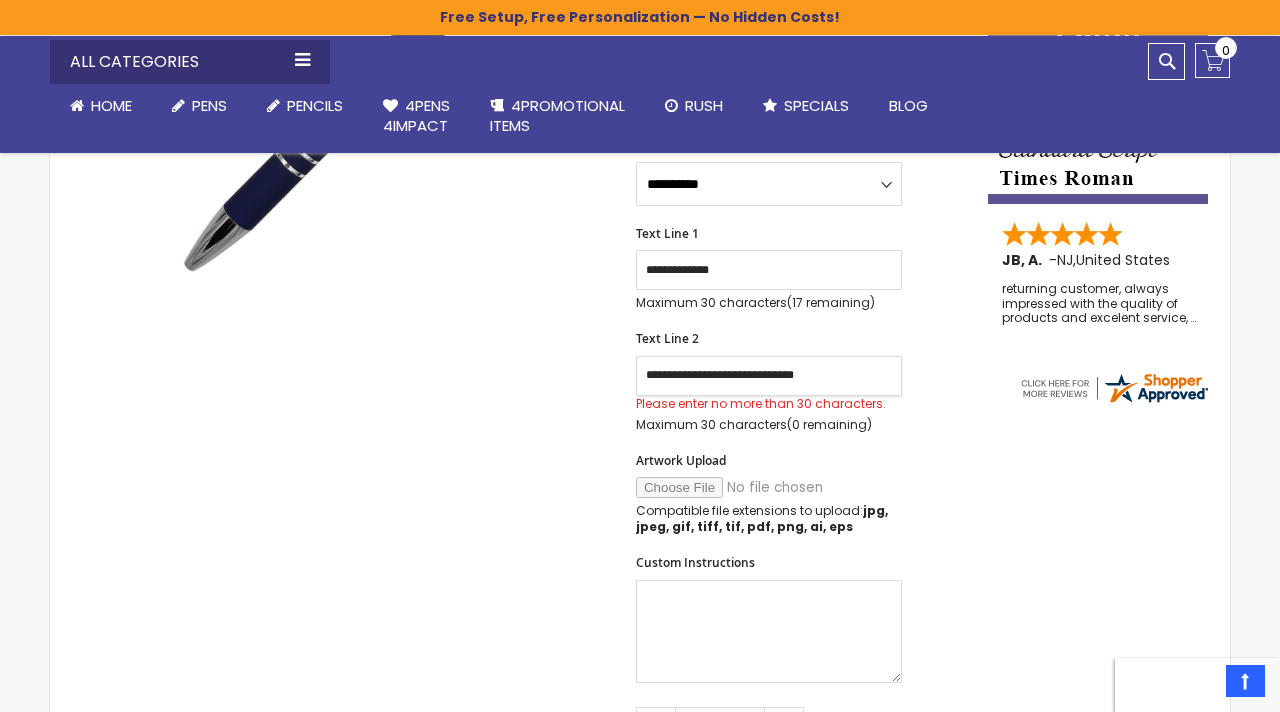 type on "**********" 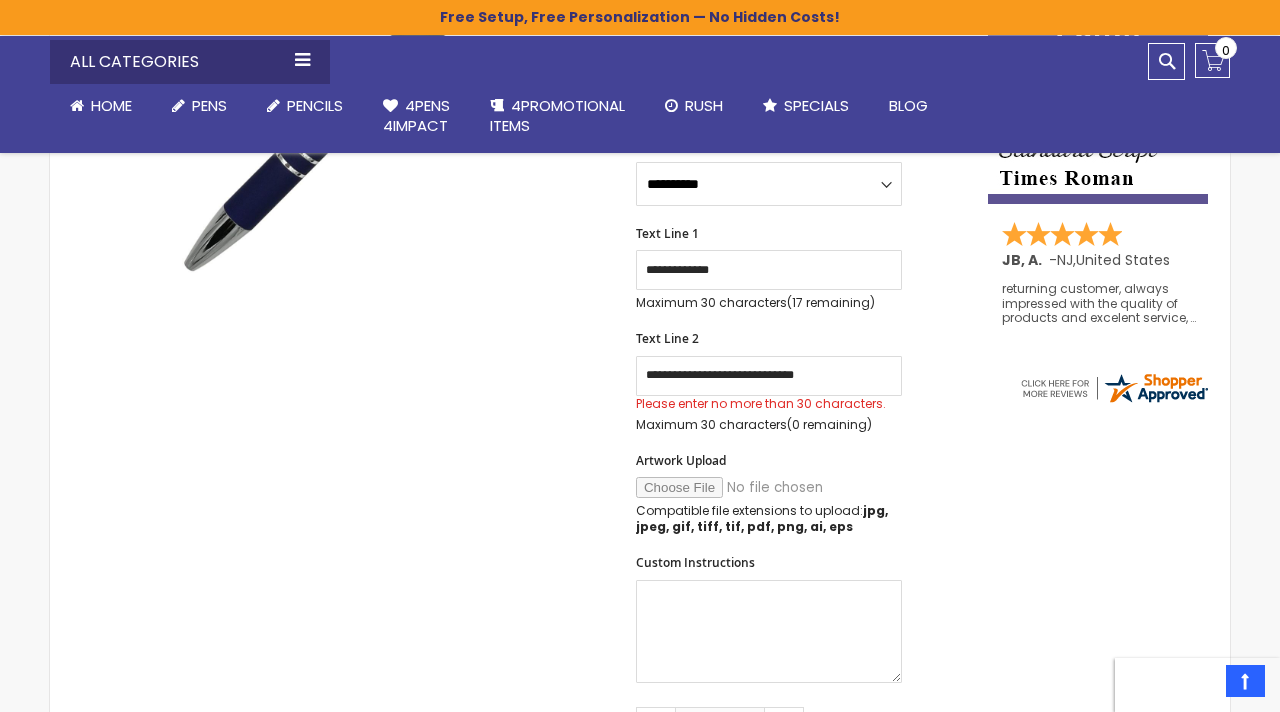 click on "Artwork Upload
Compatible file extensions to upload:
jpg, jpeg, gif, tiff, tif, pdf, png, ai, eps" at bounding box center (802, 494) 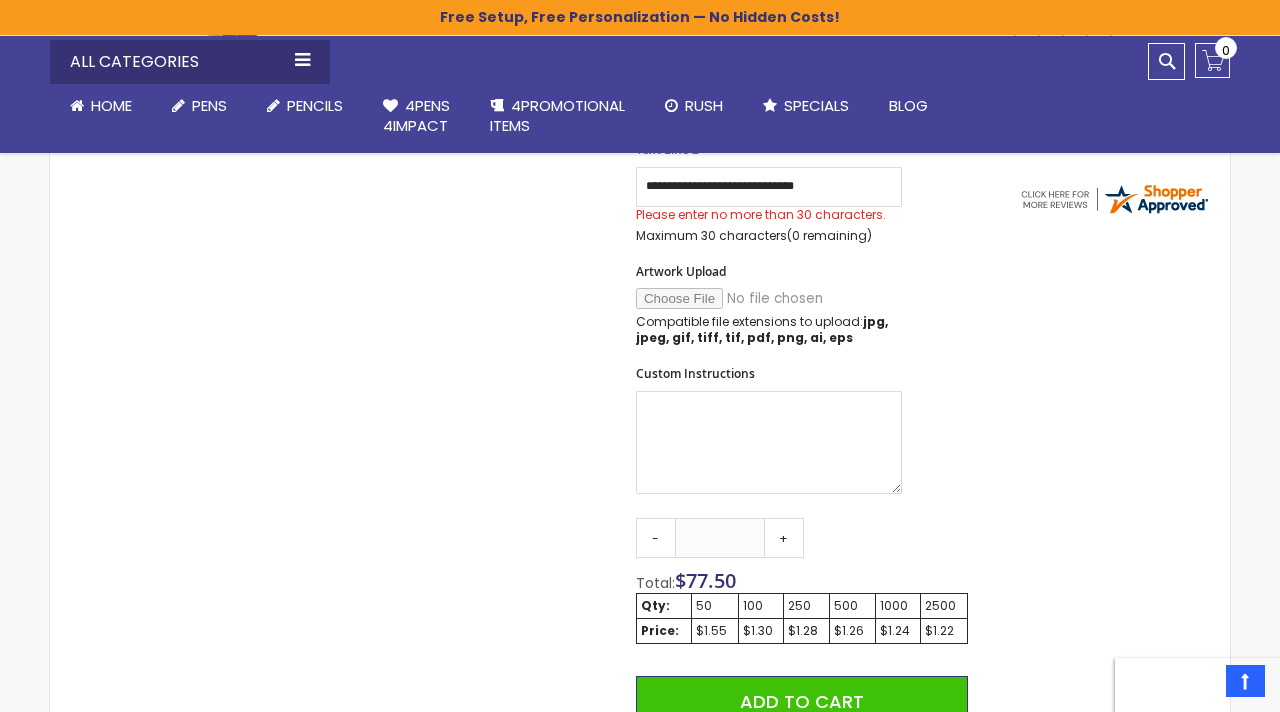 scroll, scrollTop: 741, scrollLeft: 0, axis: vertical 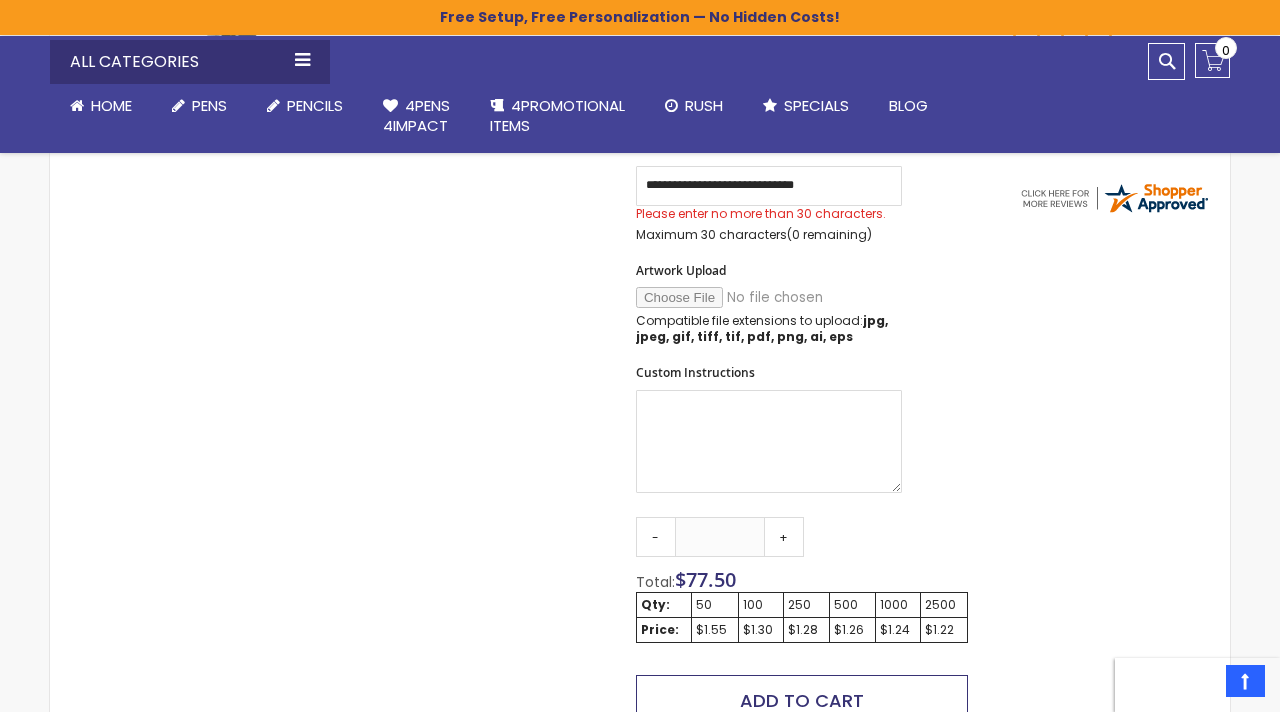 click on "Add to Cart" at bounding box center [802, 700] 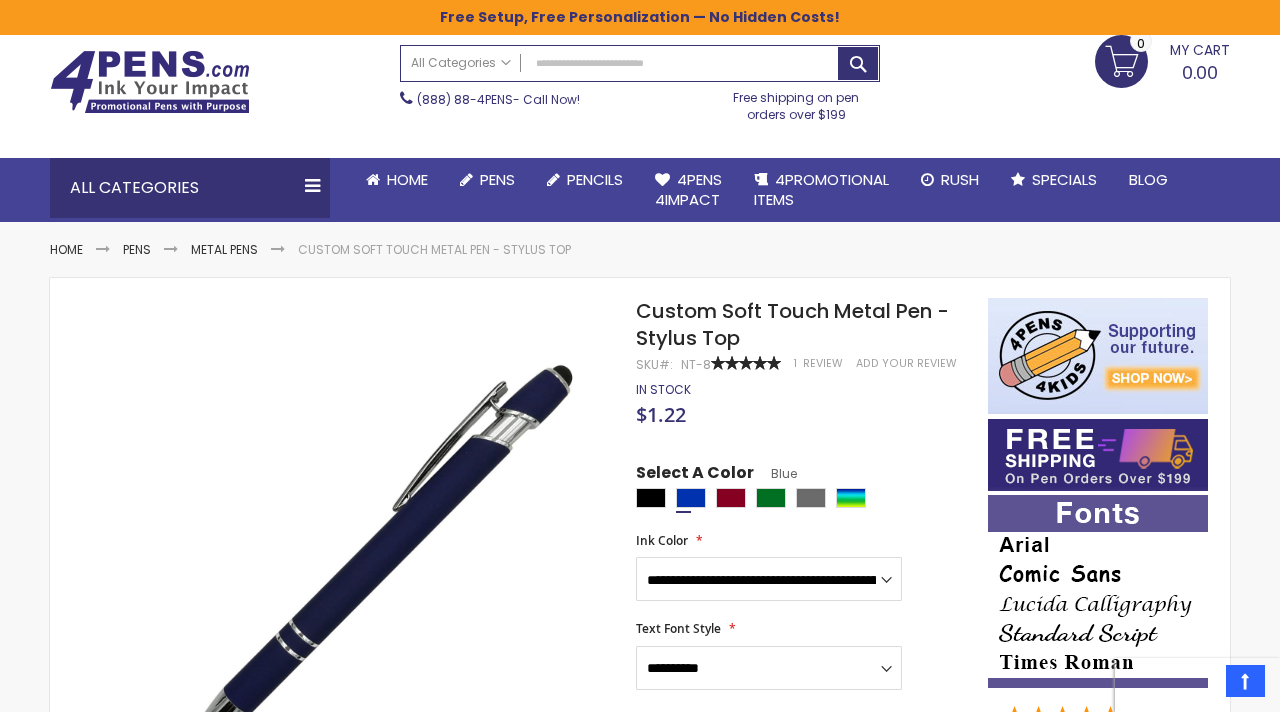 scroll, scrollTop: 0, scrollLeft: 0, axis: both 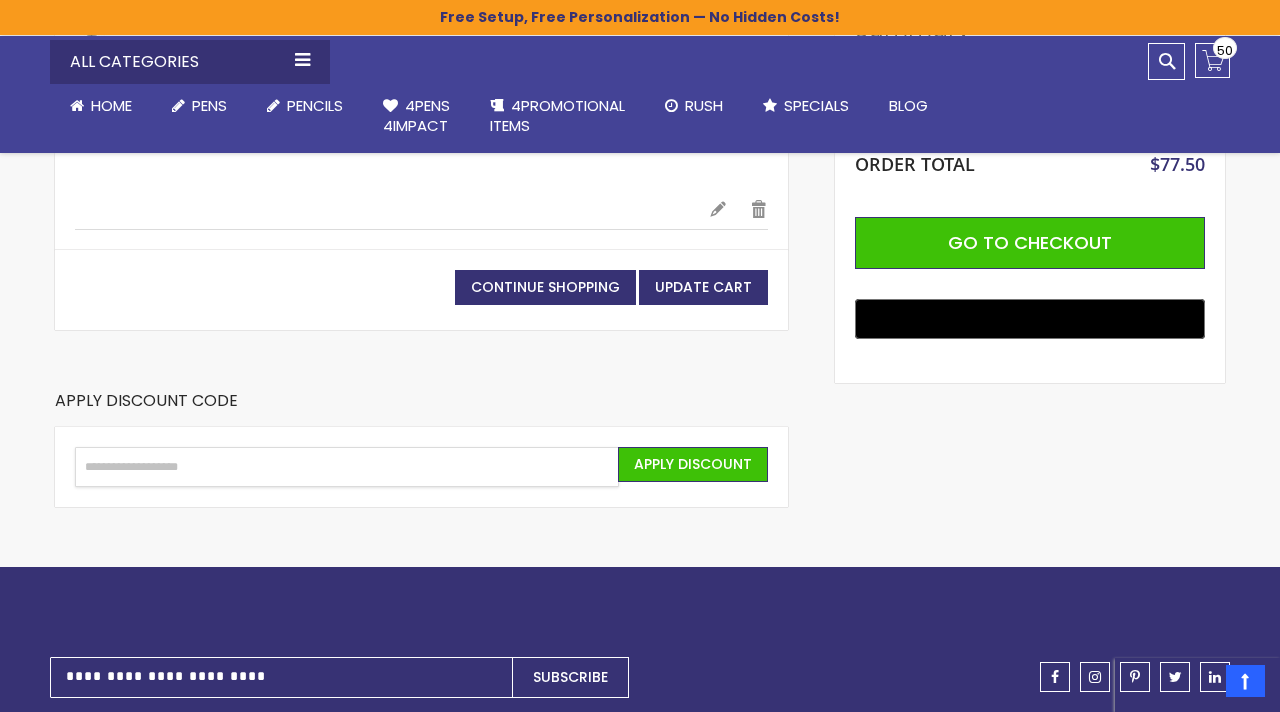 click on "Enter discount code" at bounding box center [347, 467] 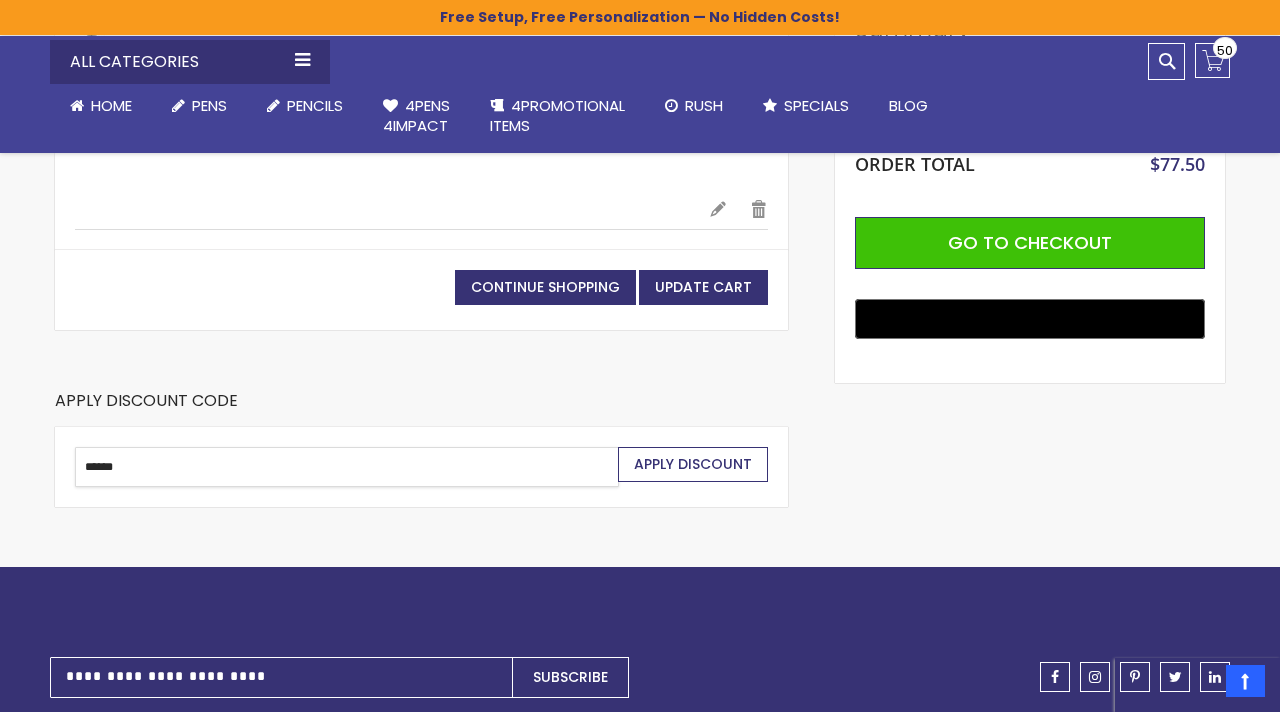 type on "******" 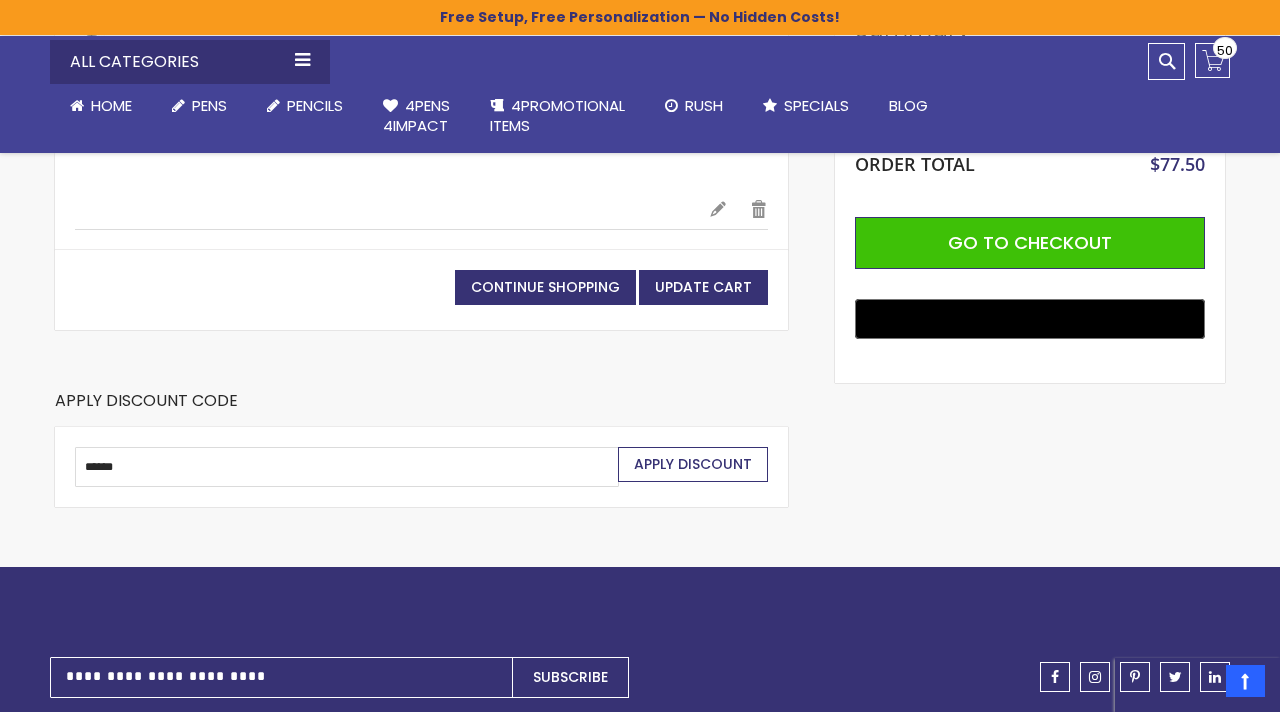 click on "Apply Discount" at bounding box center [693, 464] 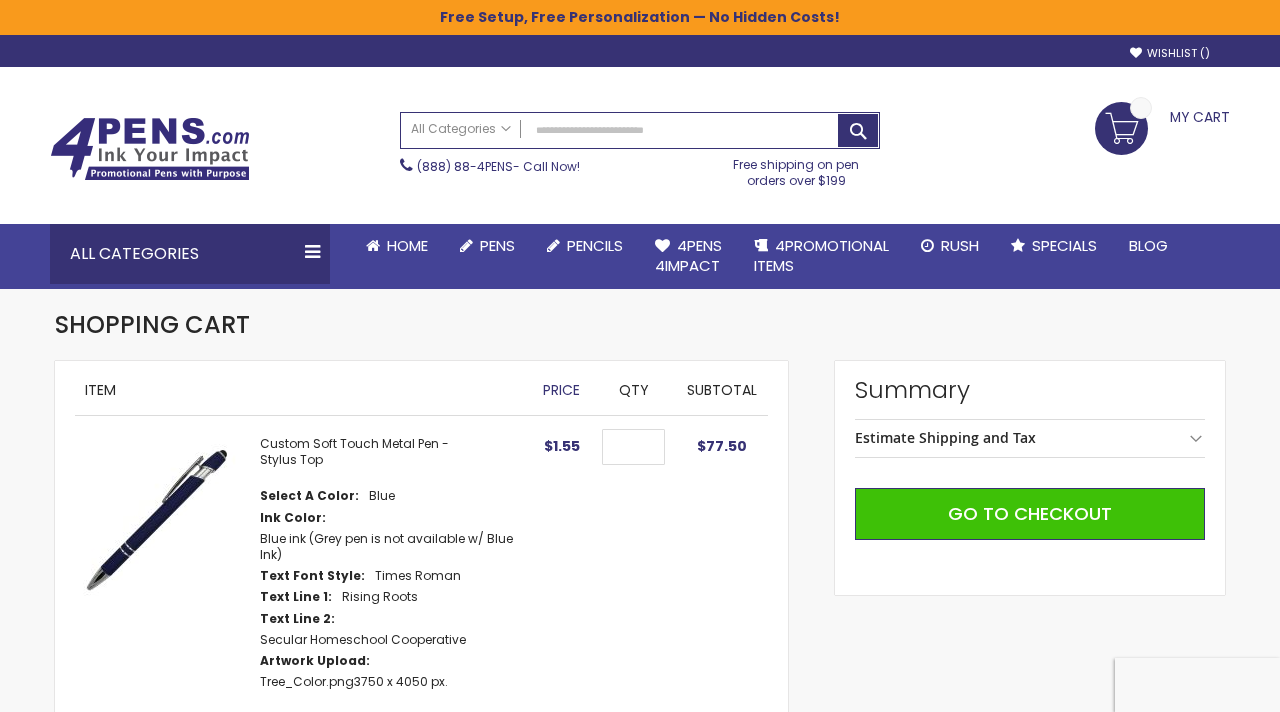 scroll, scrollTop: 0, scrollLeft: 0, axis: both 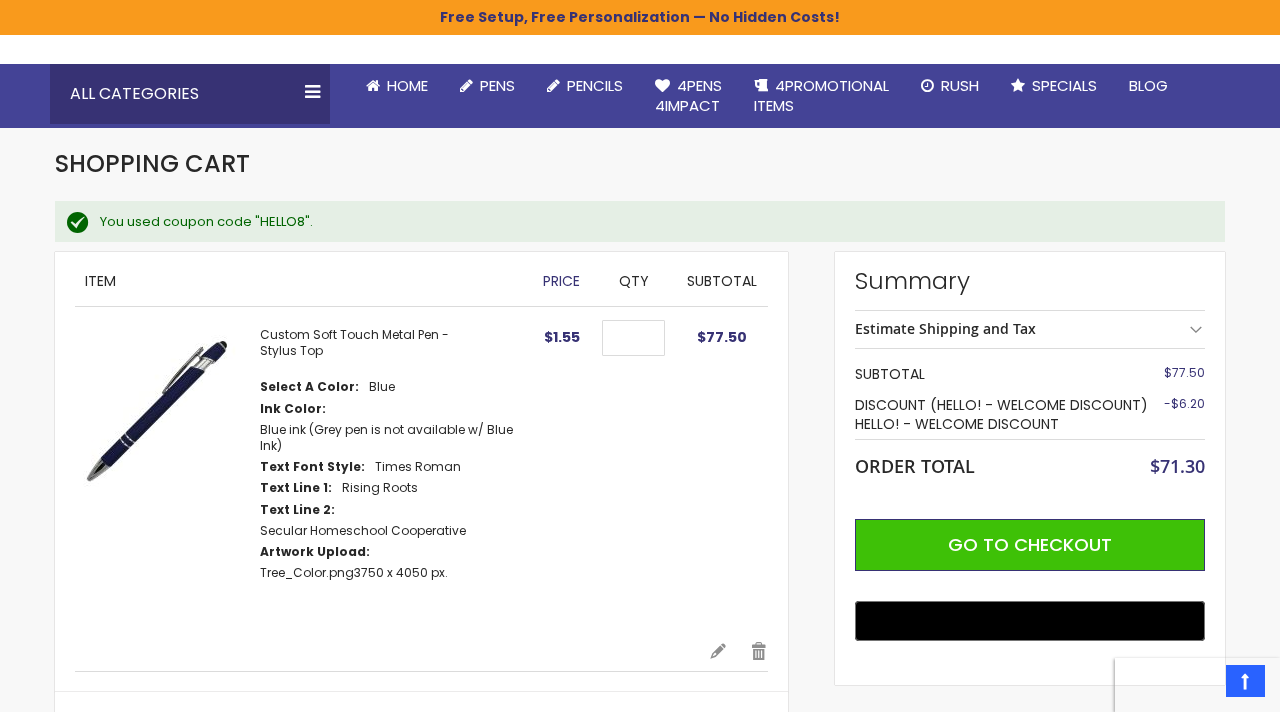 click at bounding box center [157, 409] 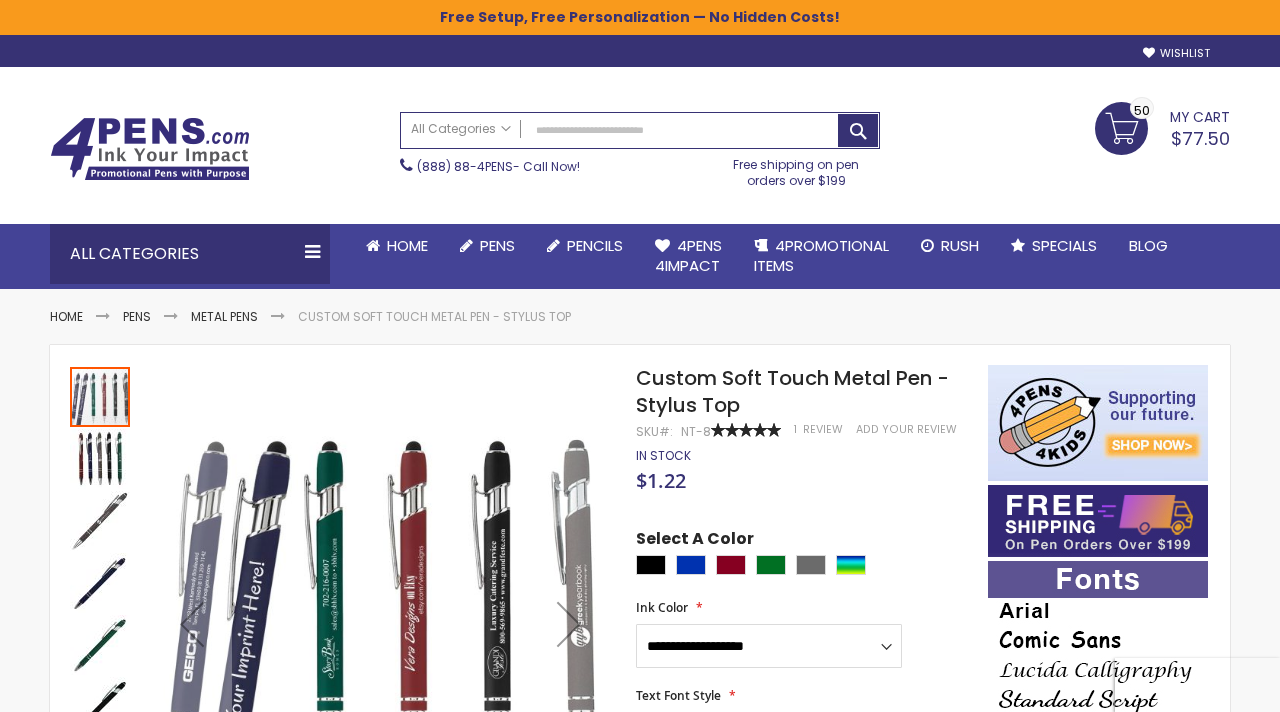 scroll, scrollTop: 0, scrollLeft: 0, axis: both 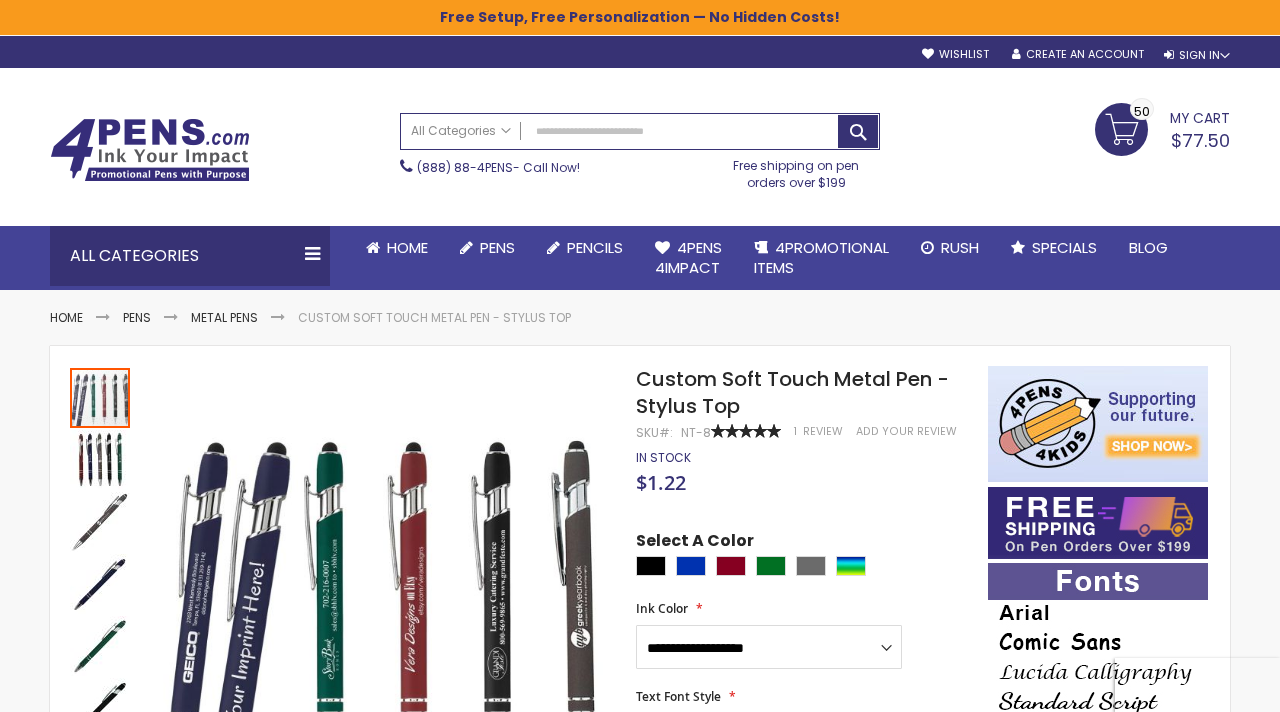 click on "50" at bounding box center (1142, 111) 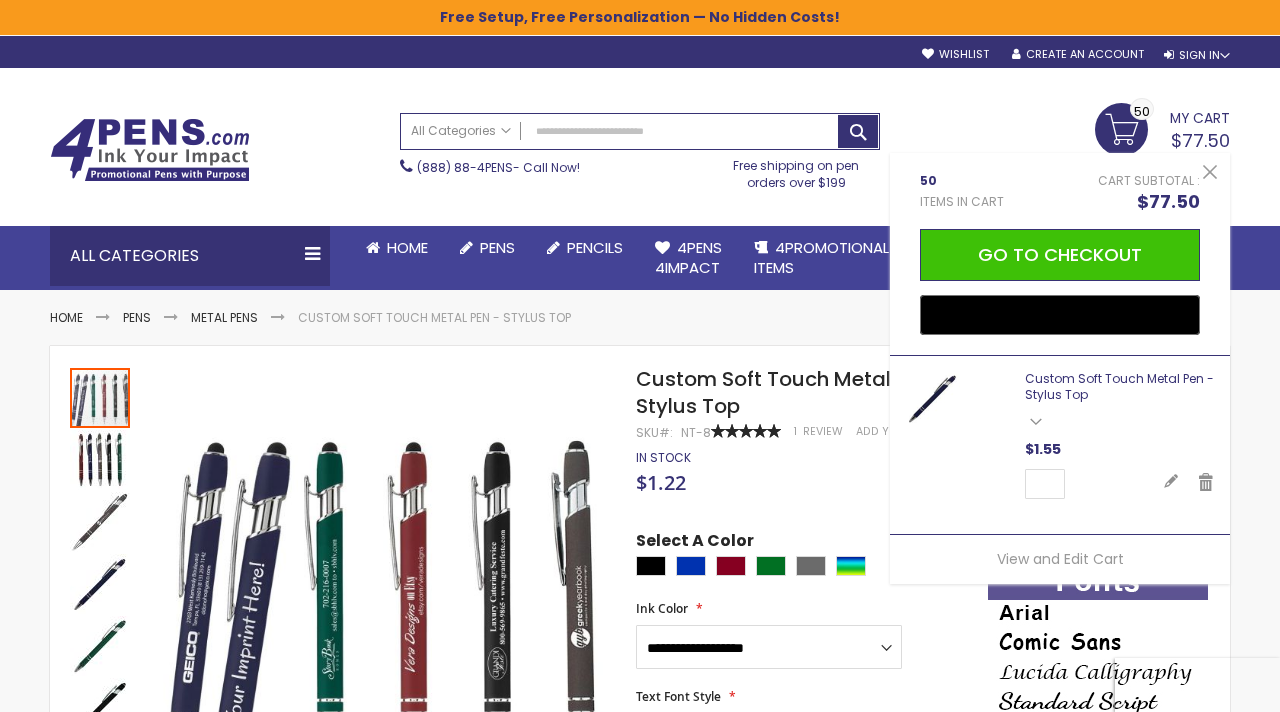 click on "Custom Soft Touch Metal Pen - Stylus Top" at bounding box center [1119, 386] 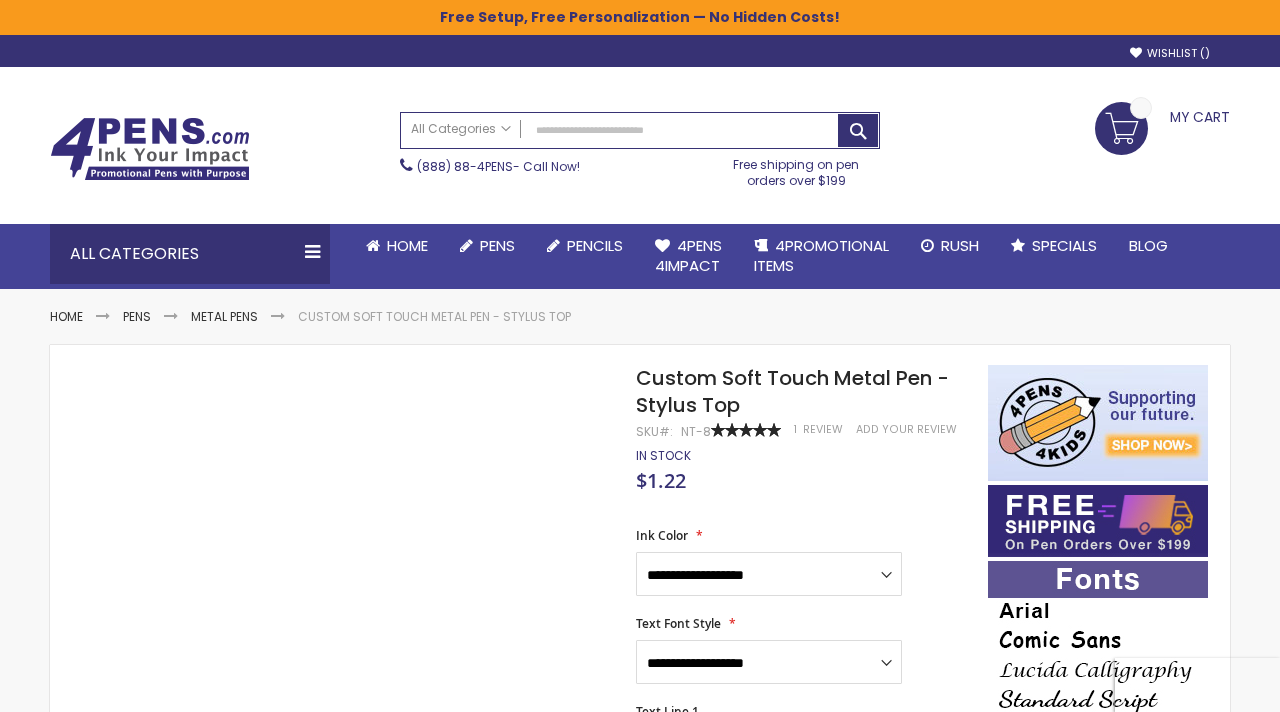 scroll, scrollTop: 0, scrollLeft: 0, axis: both 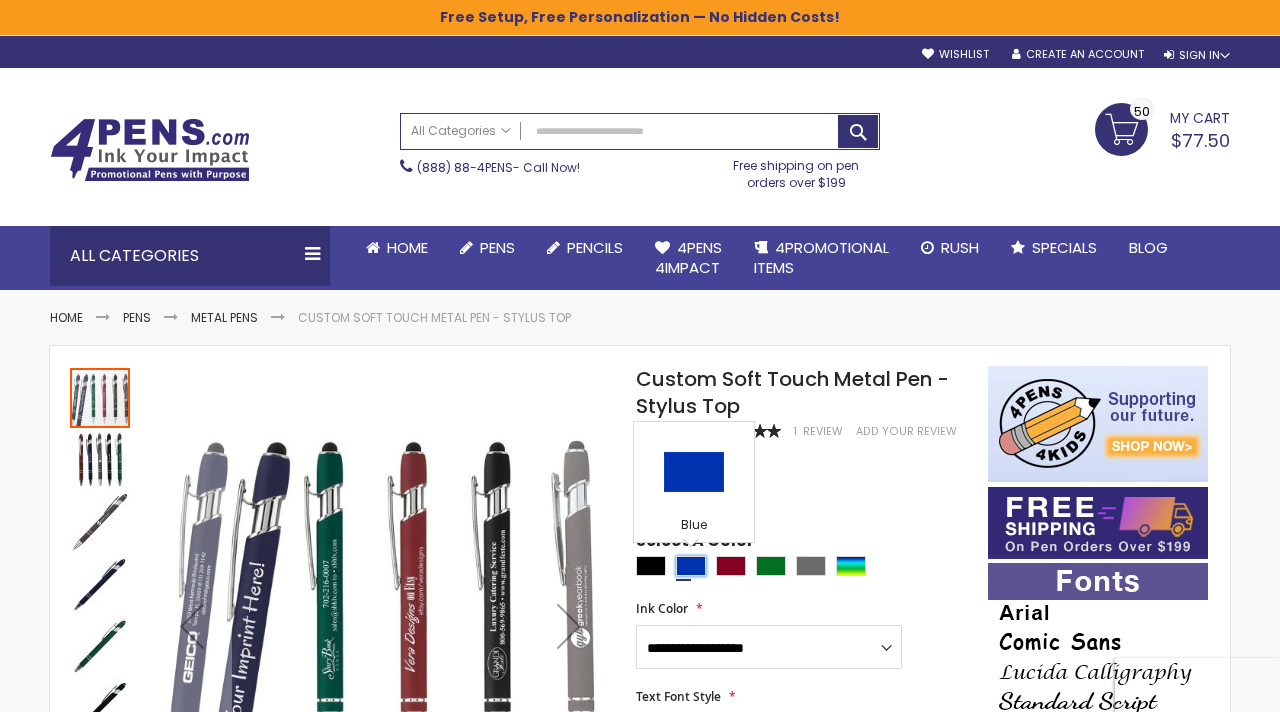 click at bounding box center (691, 566) 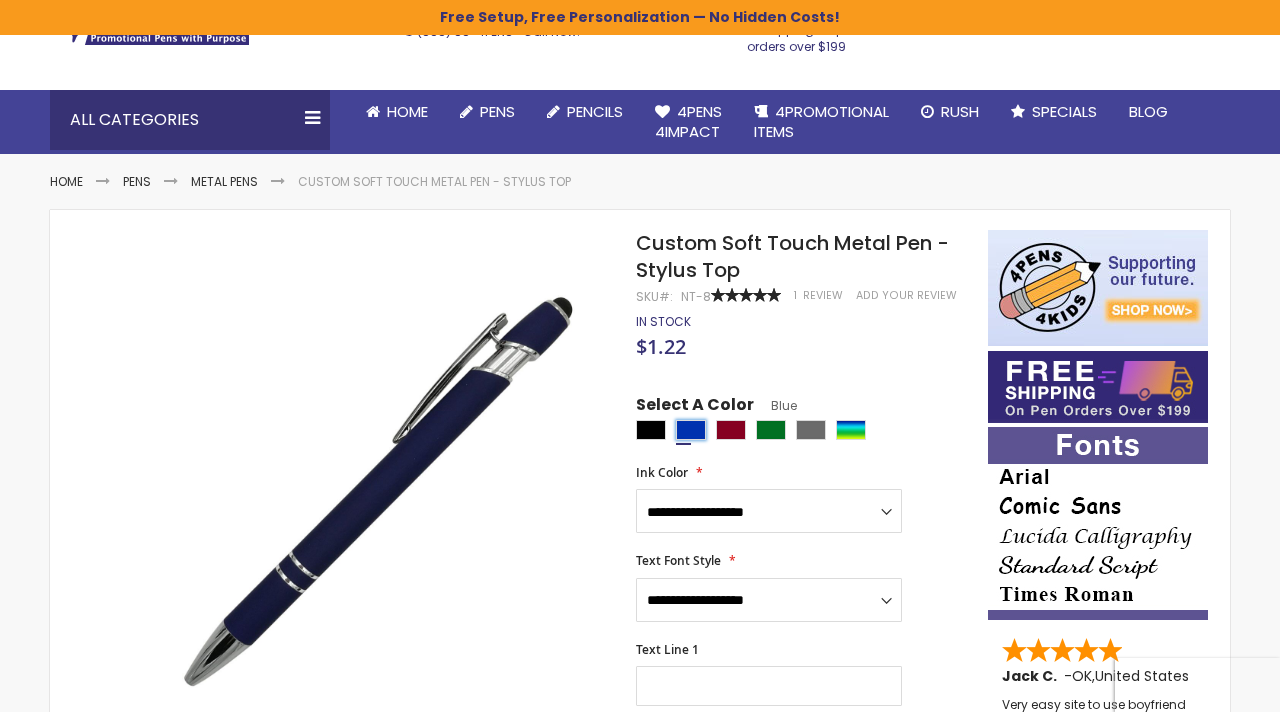 scroll, scrollTop: 138, scrollLeft: 0, axis: vertical 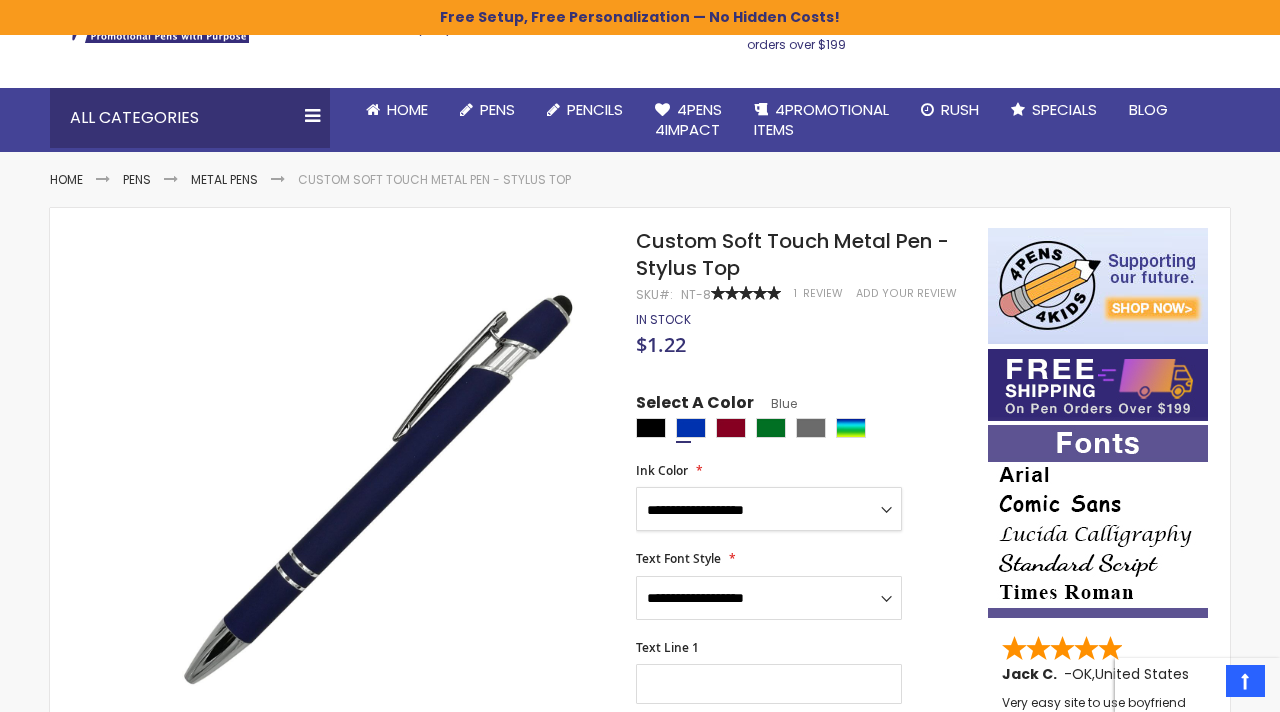 click on "**********" at bounding box center (769, 509) 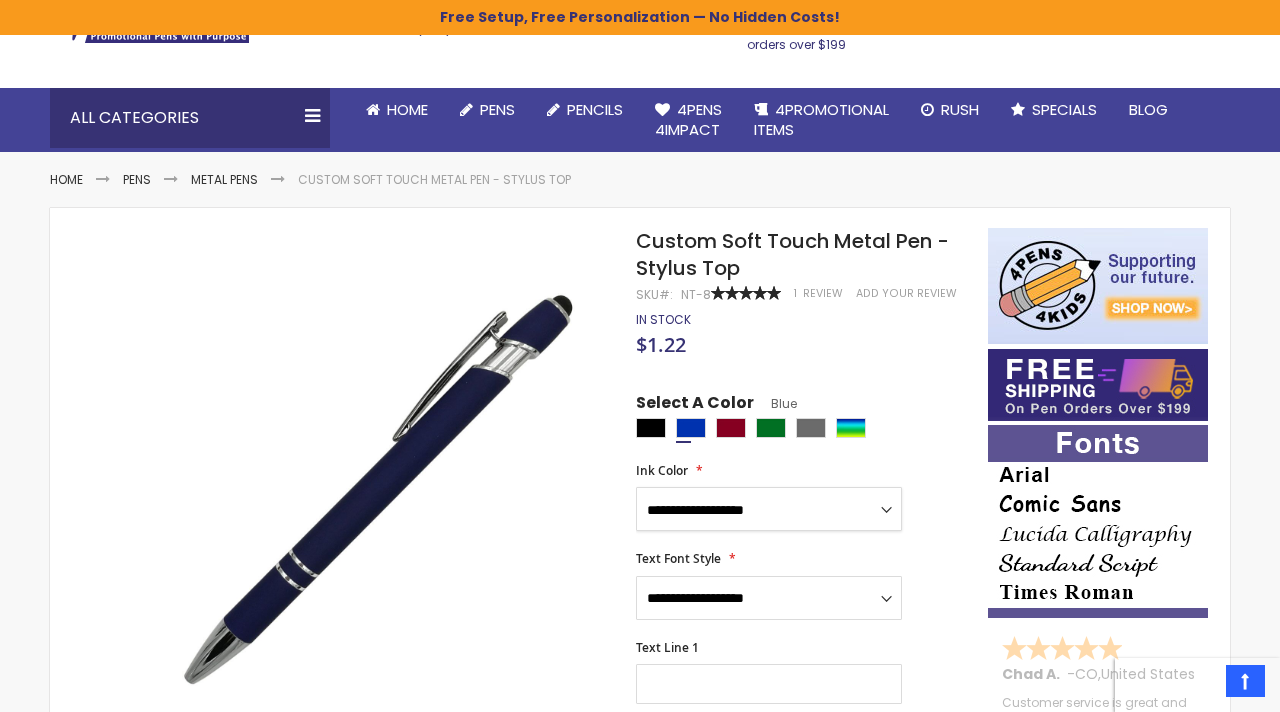 select on "*****" 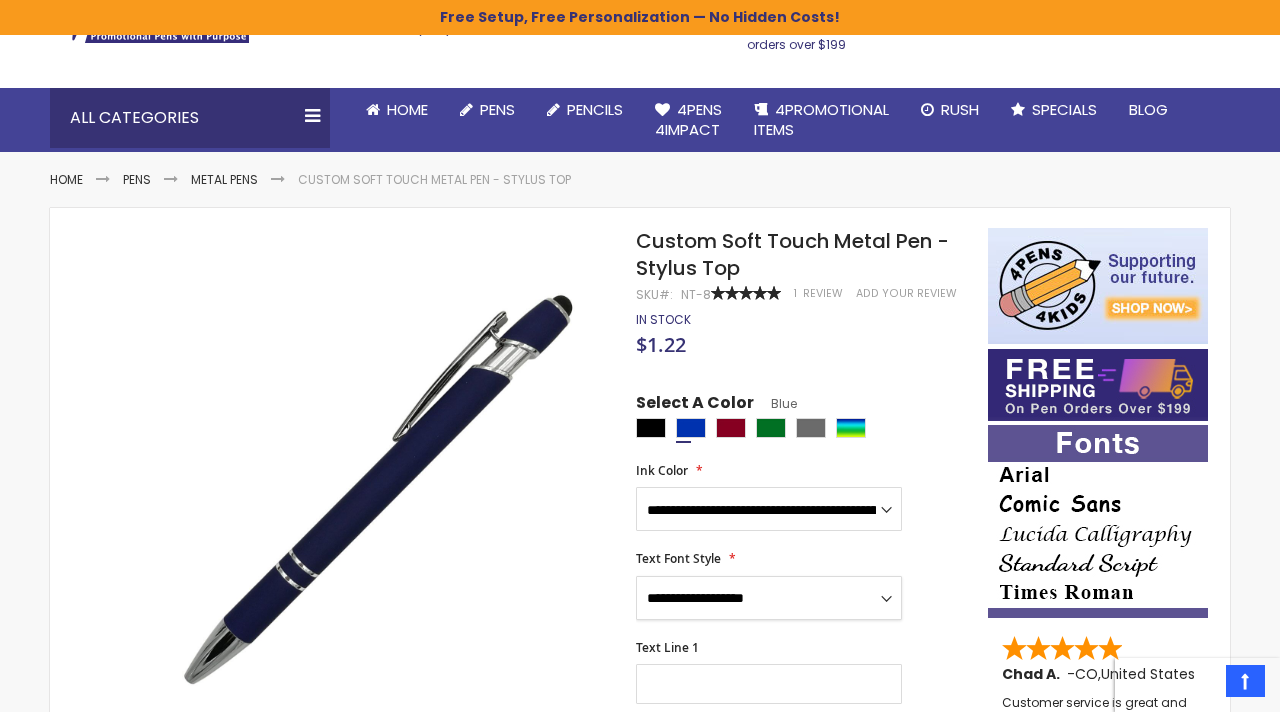 click on "**********" at bounding box center (769, 598) 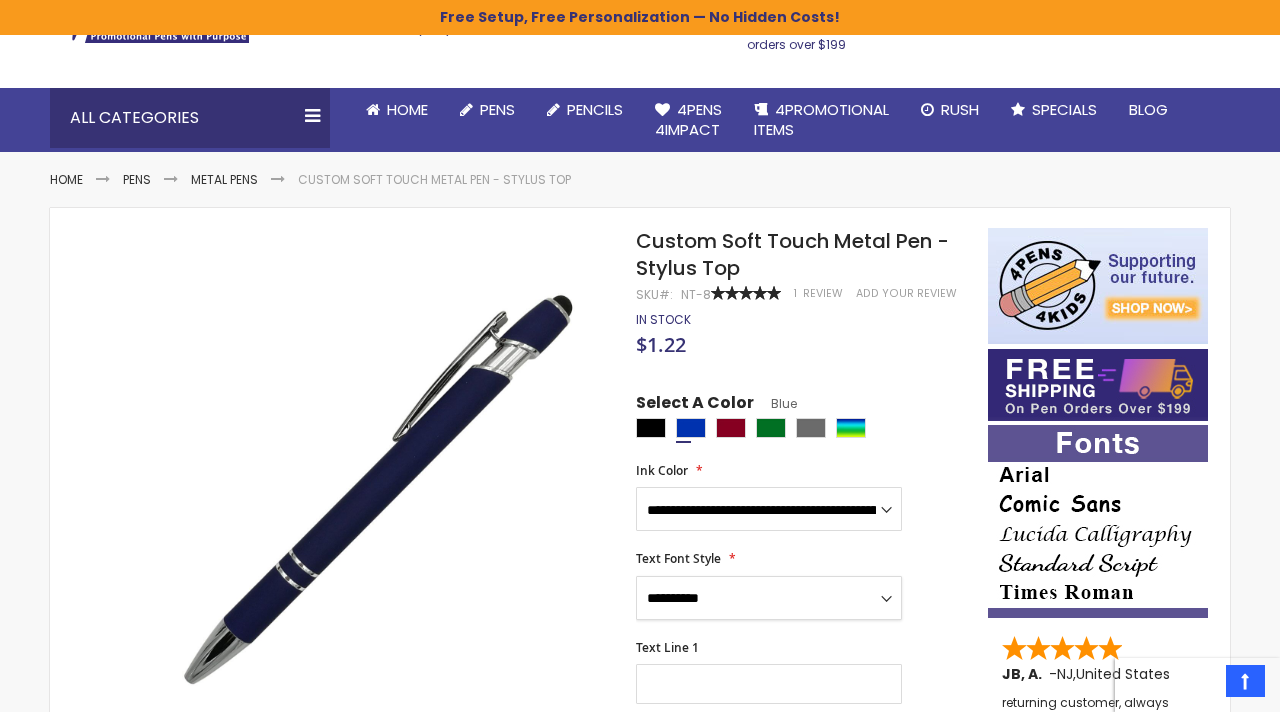 click on "**********" at bounding box center [769, 598] 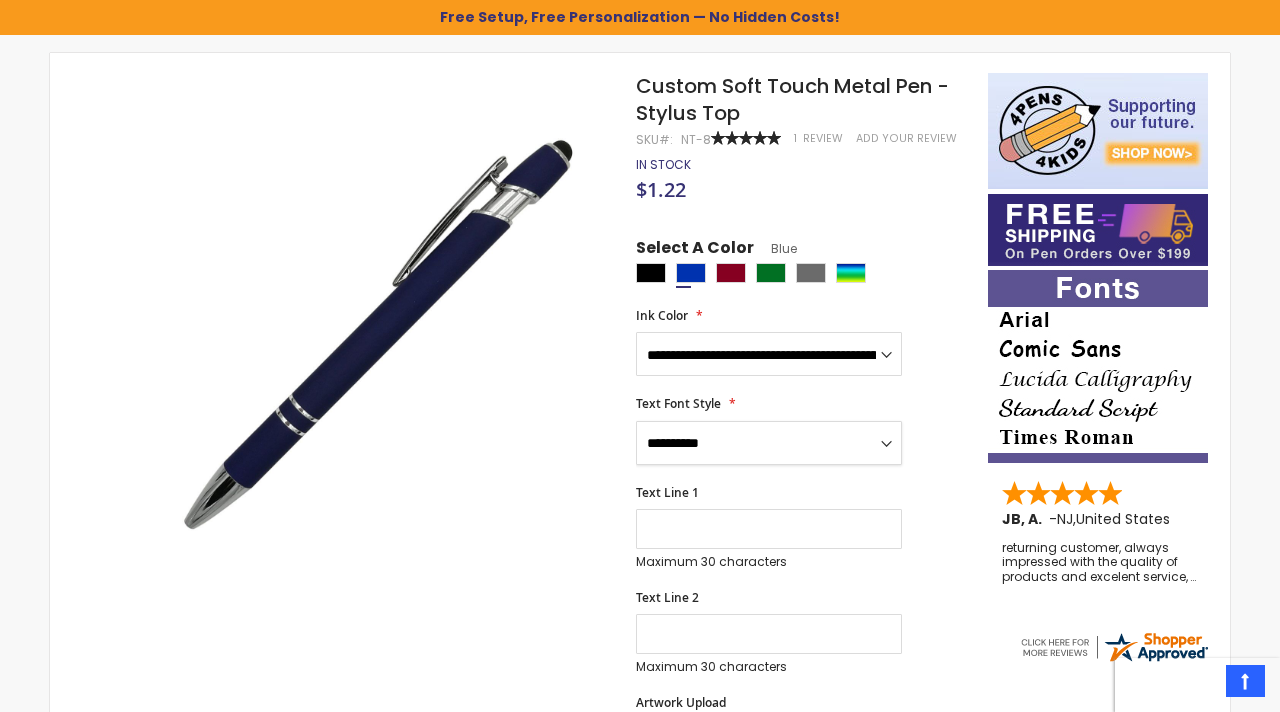 scroll, scrollTop: 297, scrollLeft: 0, axis: vertical 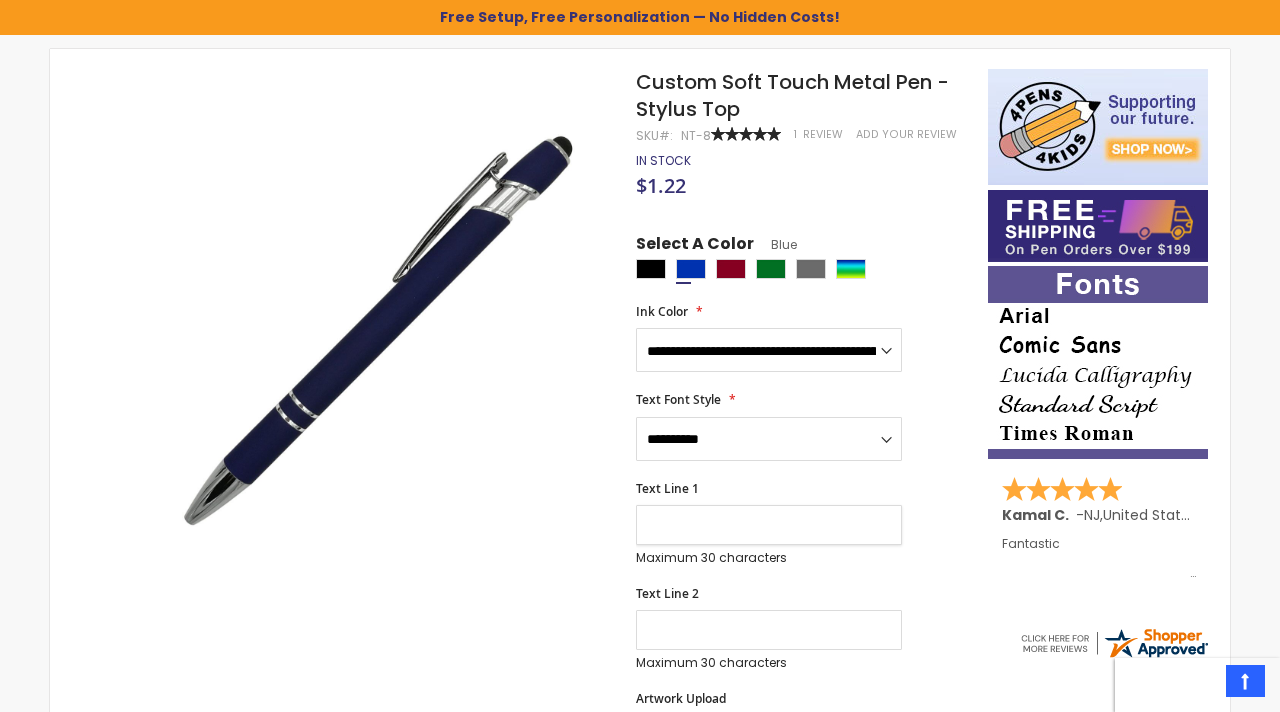 click on "Text Line 1" at bounding box center [769, 525] 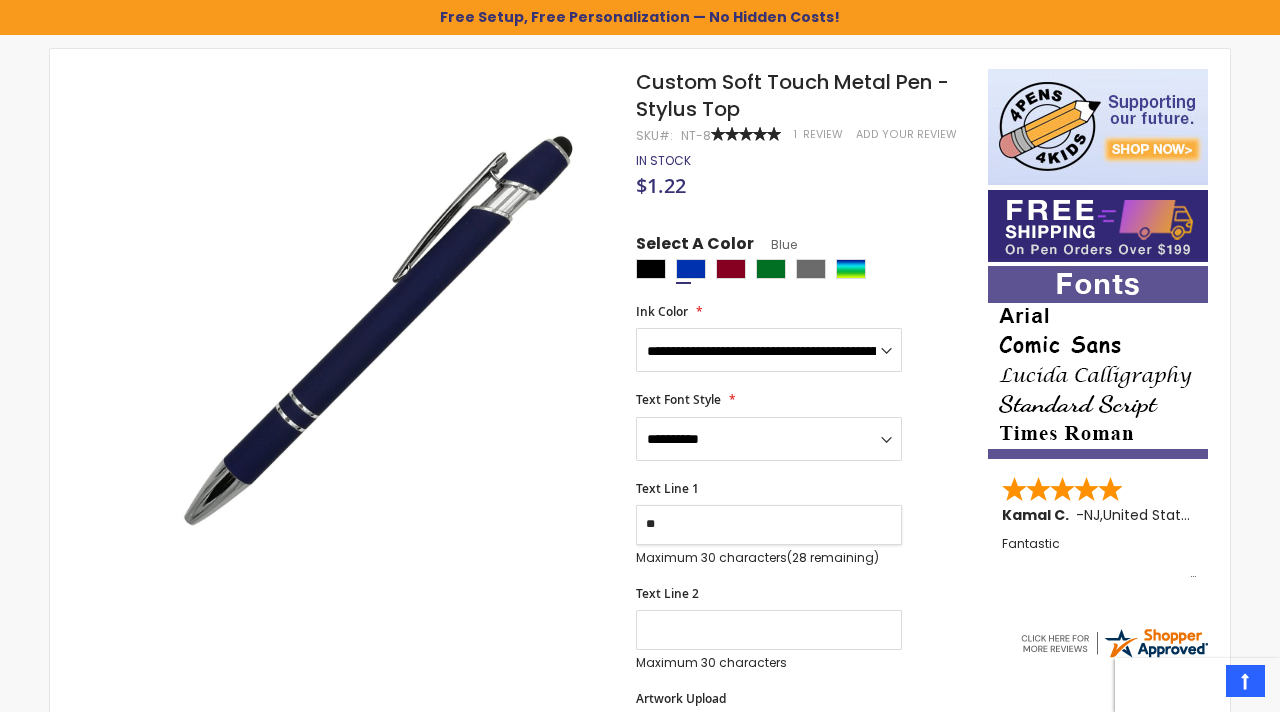 type on "**********" 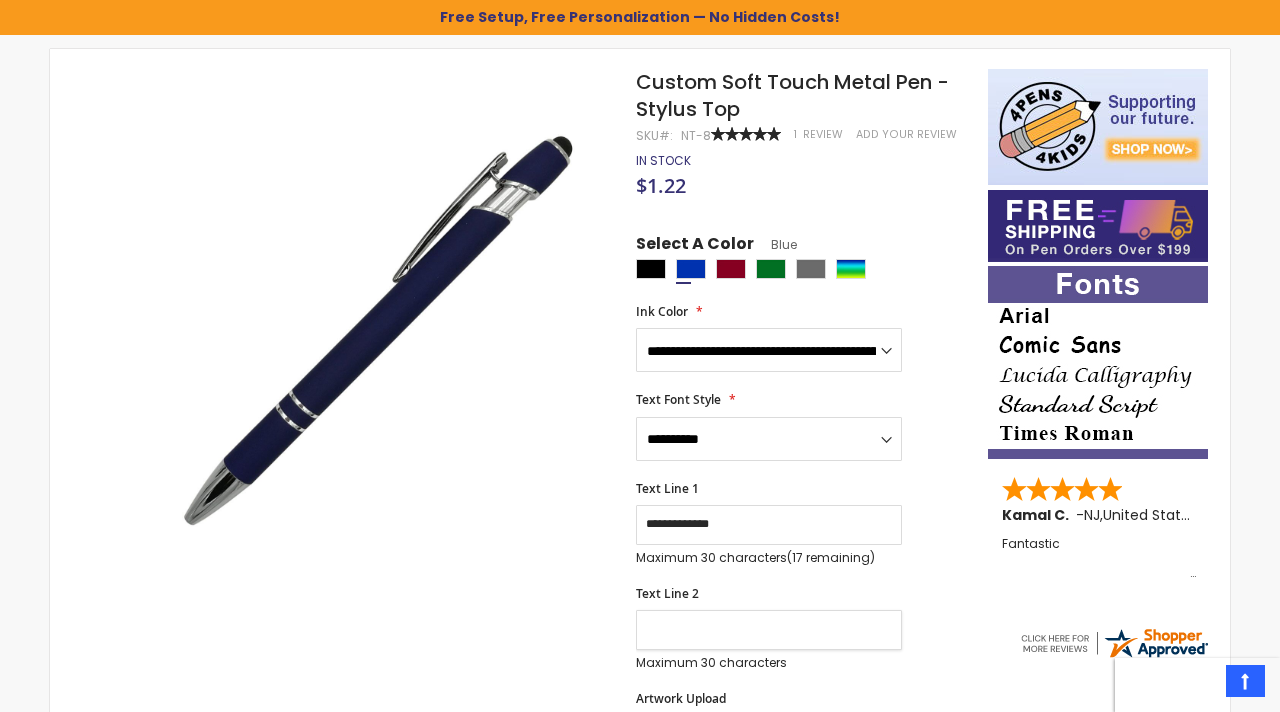 click on "Text Line 2" at bounding box center [769, 630] 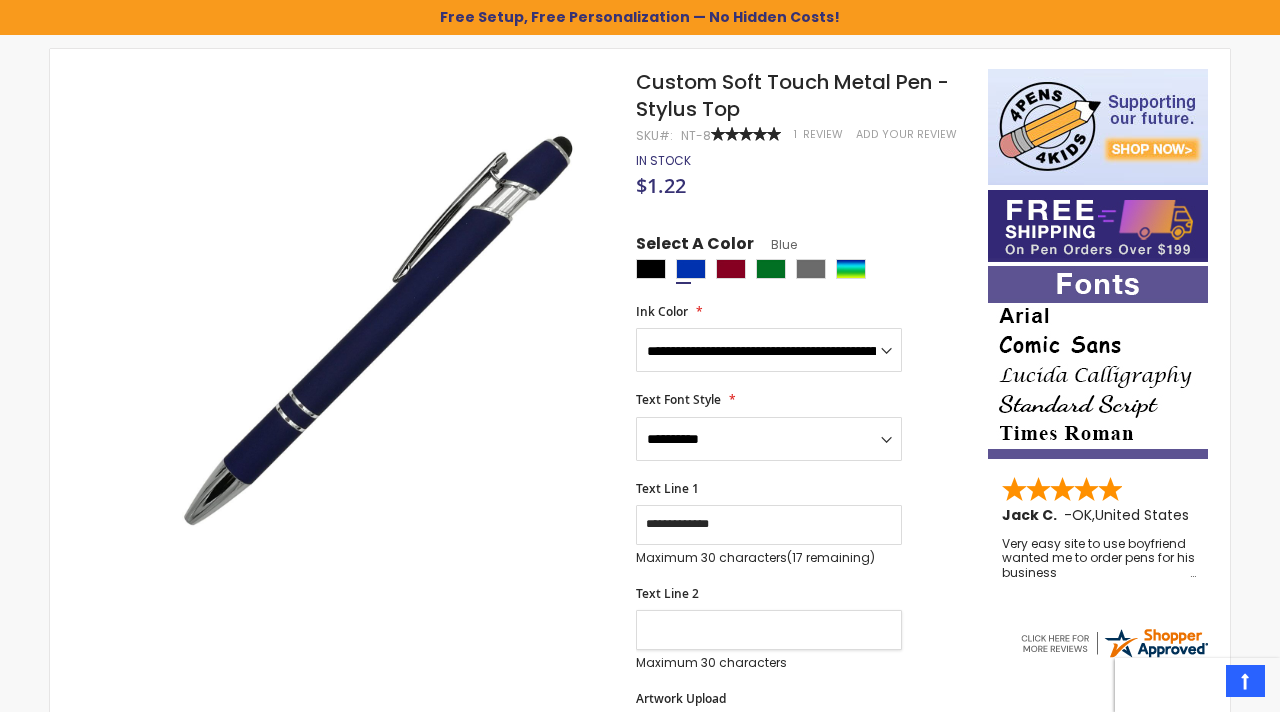 type on "**********" 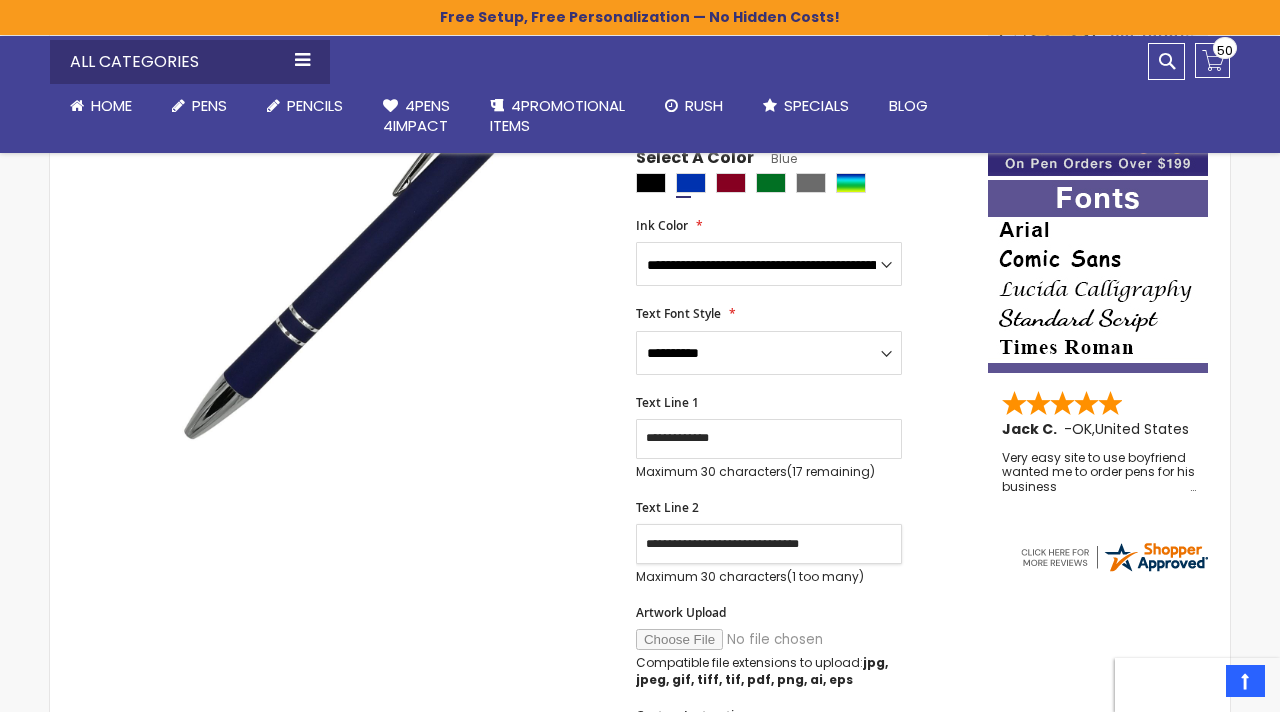 scroll, scrollTop: 384, scrollLeft: 0, axis: vertical 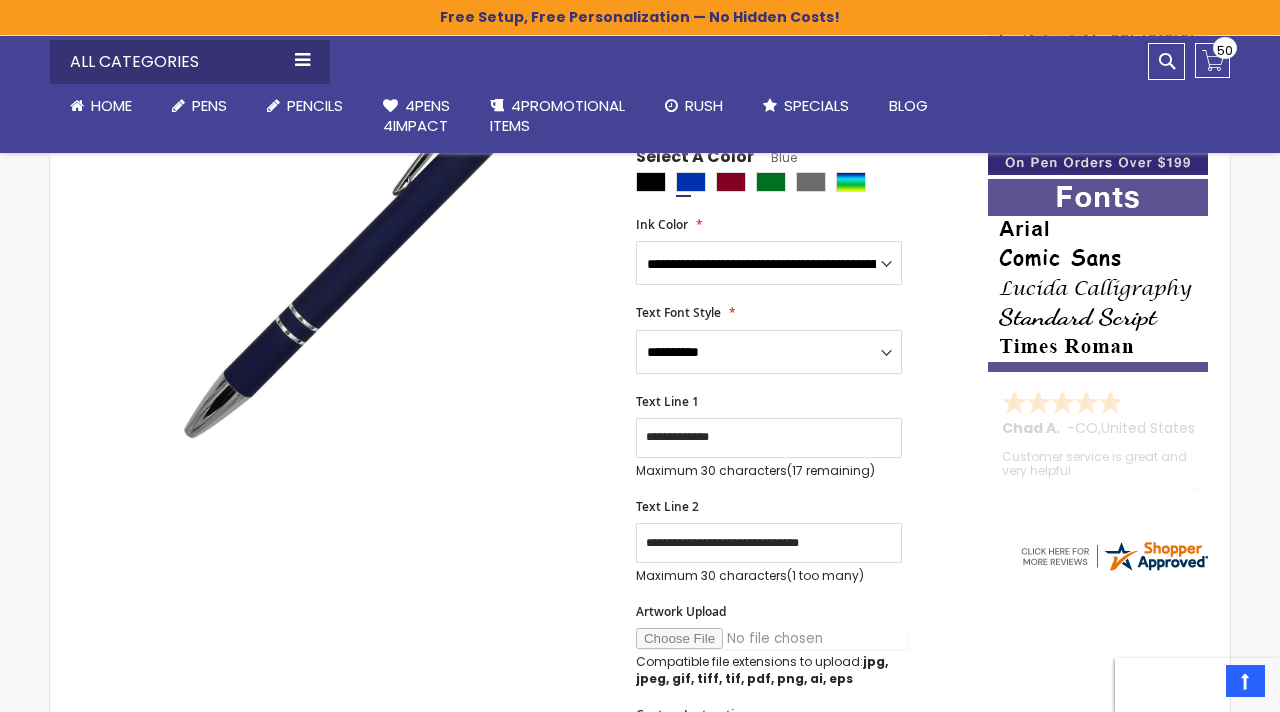 click on "Artwork Upload" at bounding box center [772, 638] 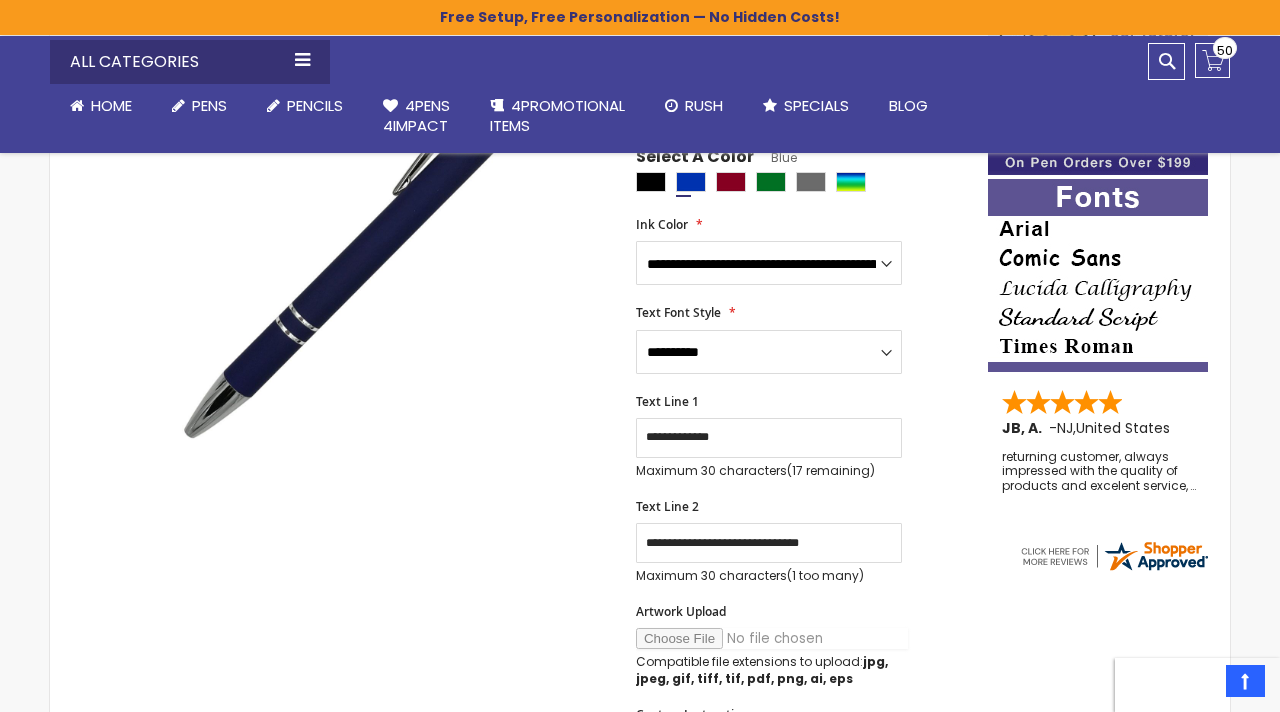 type on "**********" 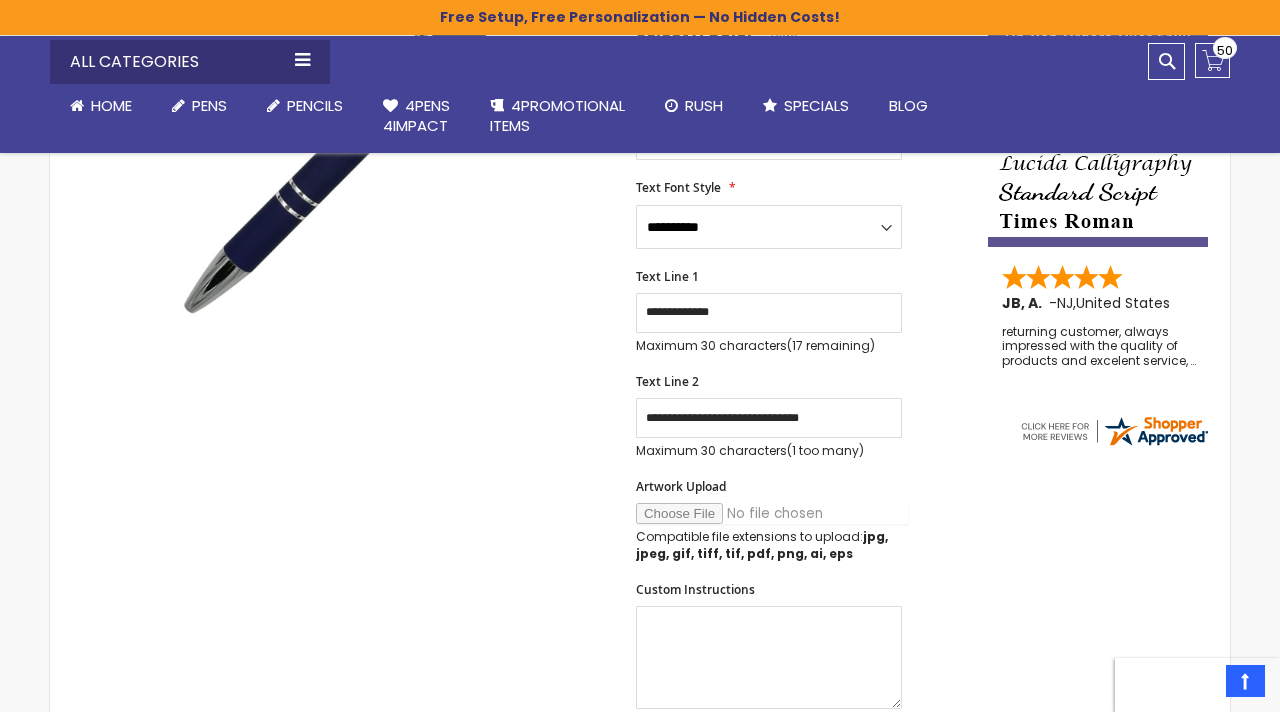 scroll, scrollTop: 566, scrollLeft: 0, axis: vertical 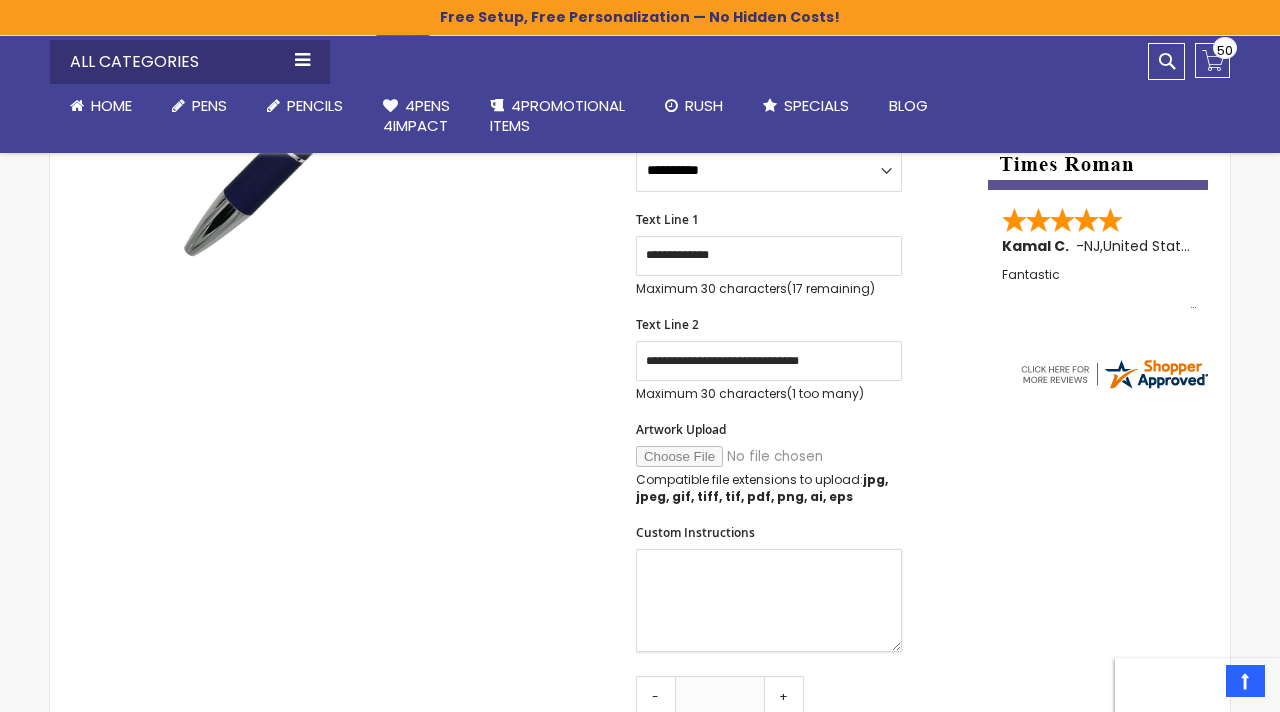 click on "Custom Instructions" at bounding box center (769, 600) 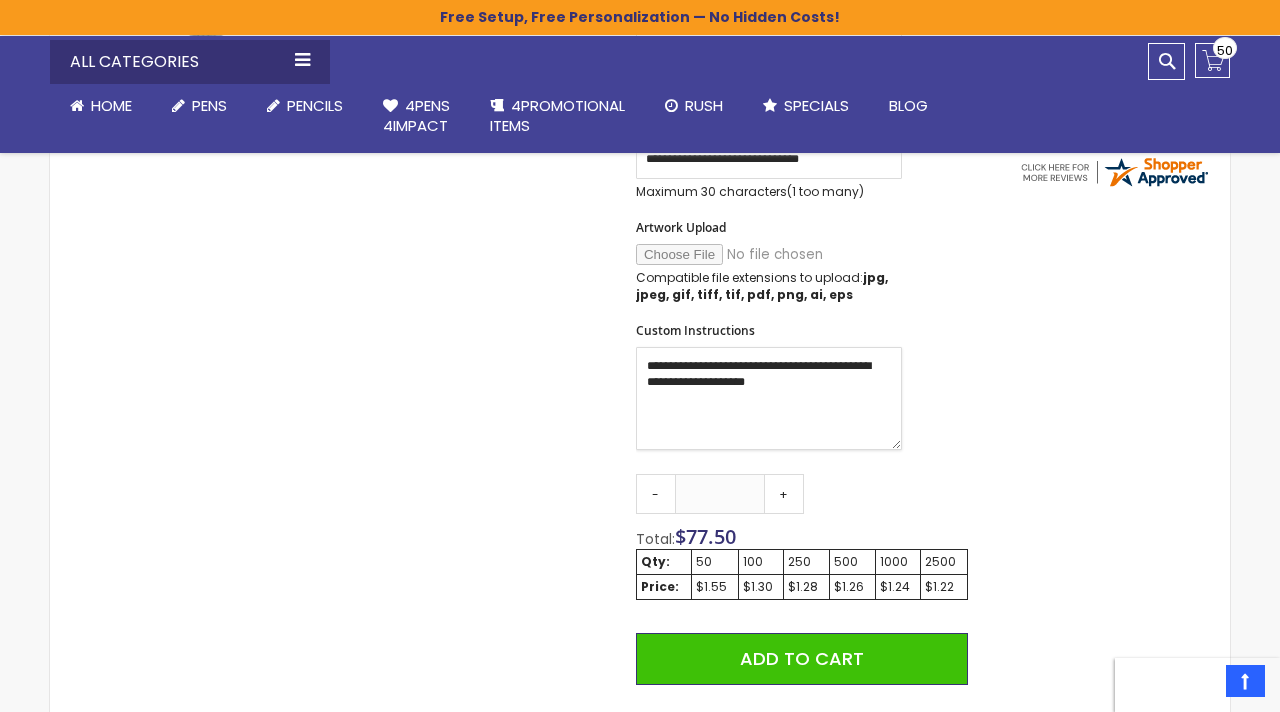 scroll, scrollTop: 771, scrollLeft: 0, axis: vertical 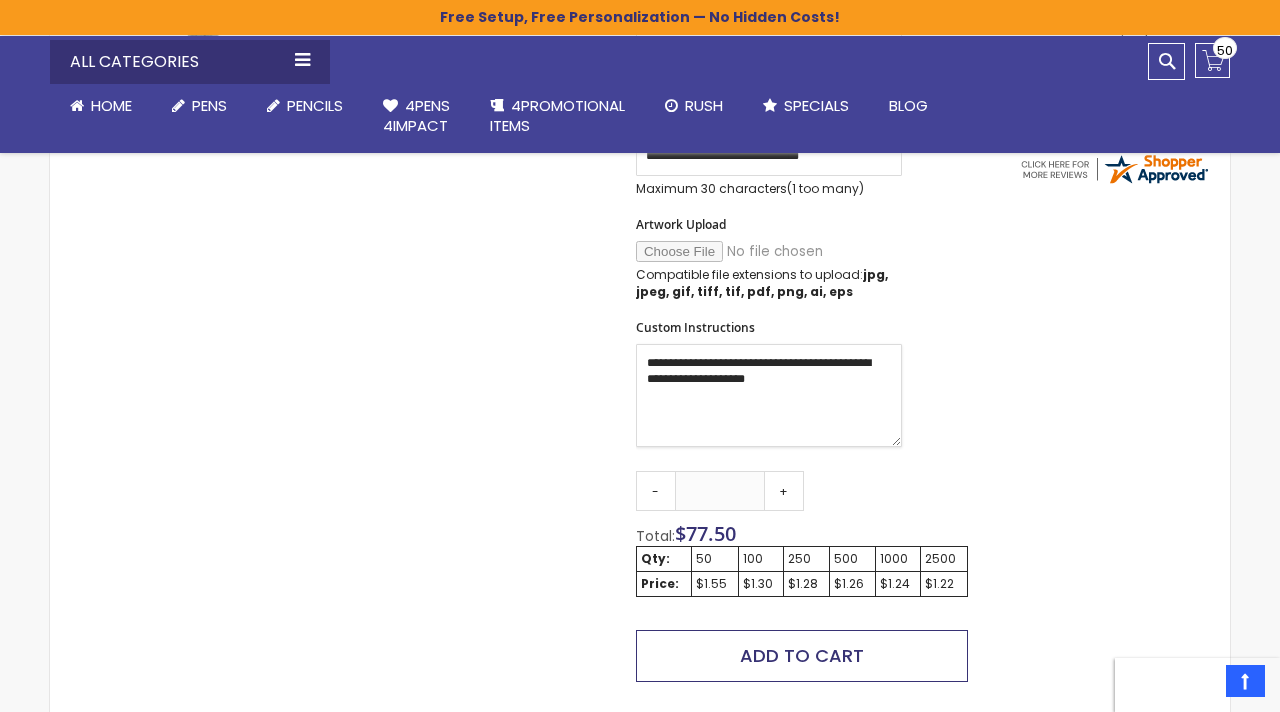 type on "**********" 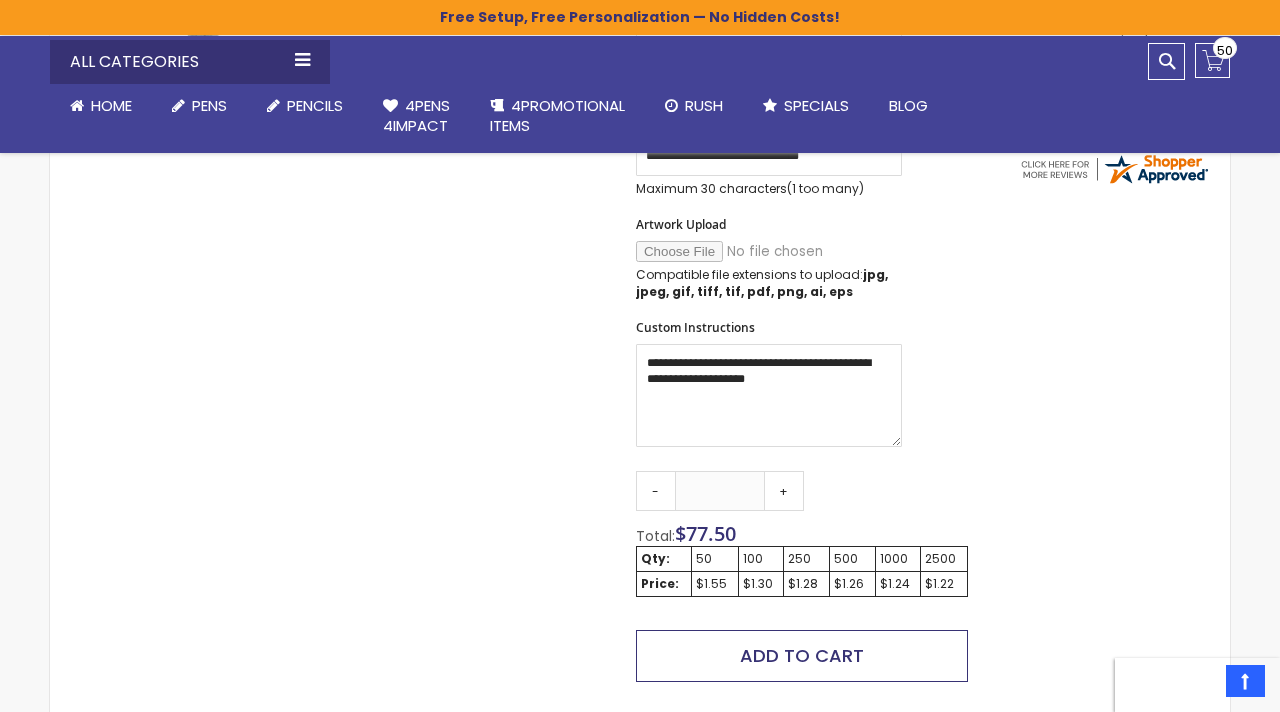 click on "Add to Cart" at bounding box center [802, 655] 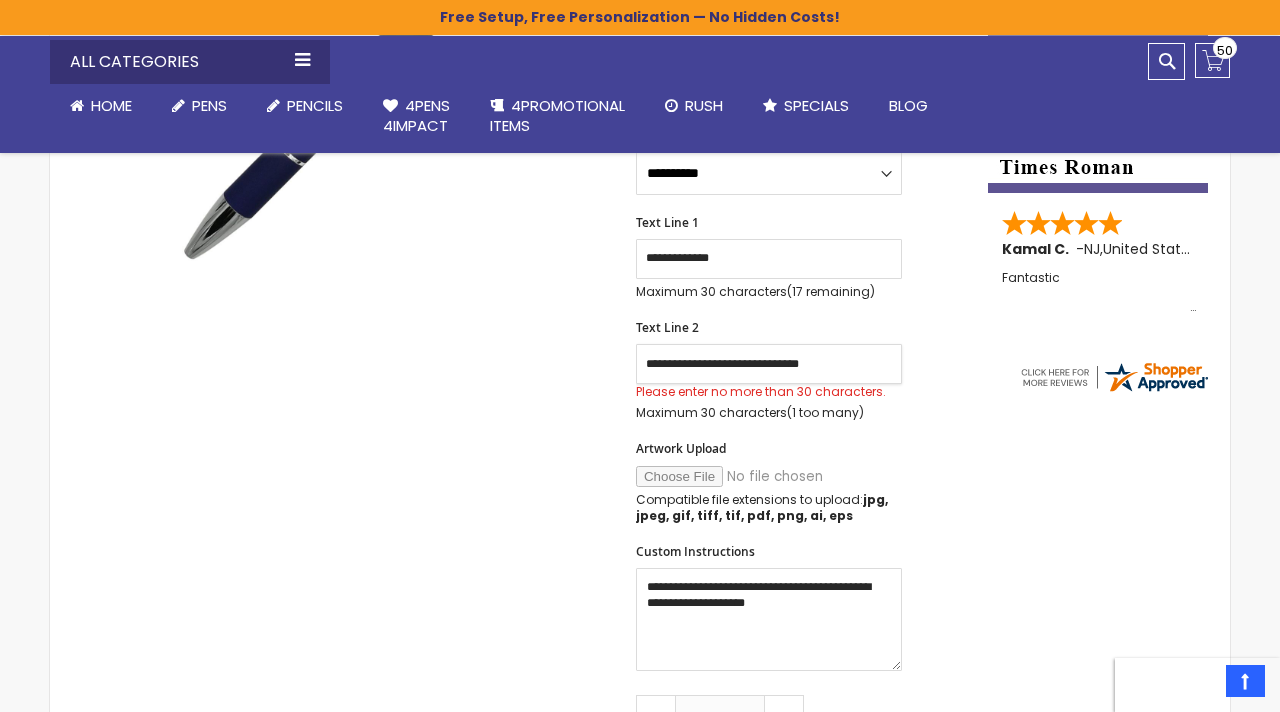 scroll, scrollTop: 551, scrollLeft: 0, axis: vertical 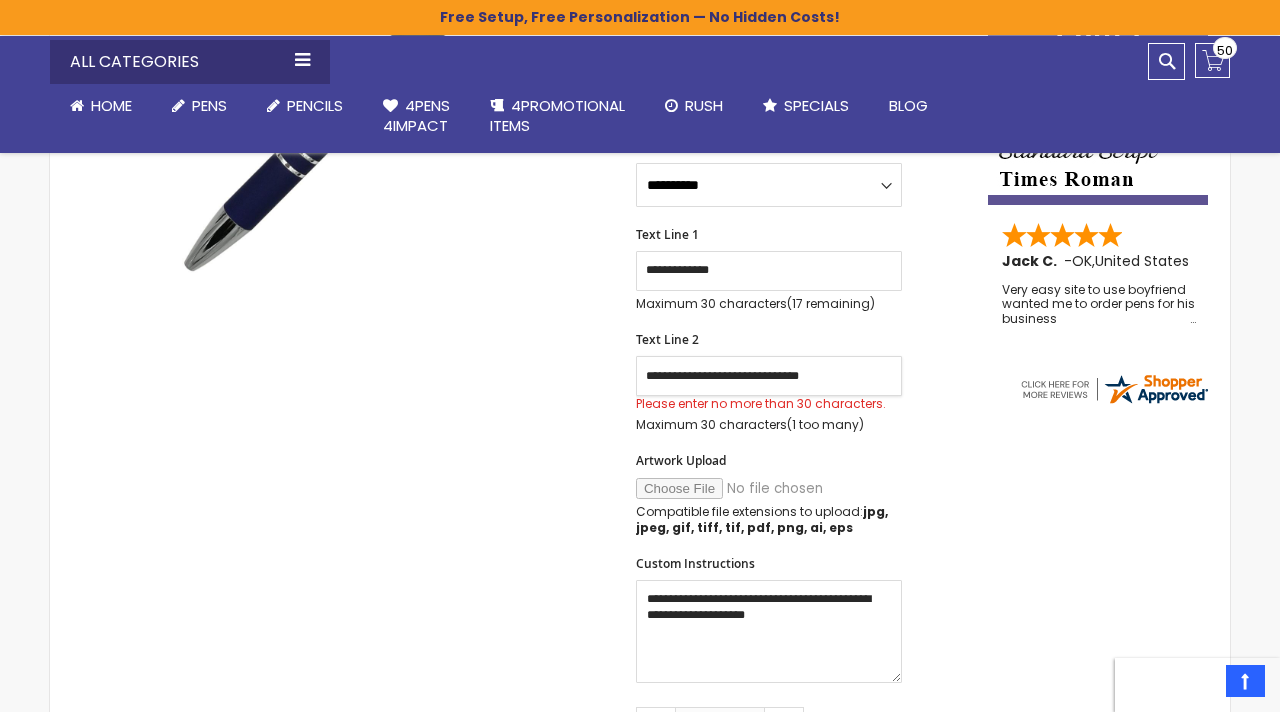 drag, startPoint x: 856, startPoint y: 374, endPoint x: 406, endPoint y: 370, distance: 450.0178 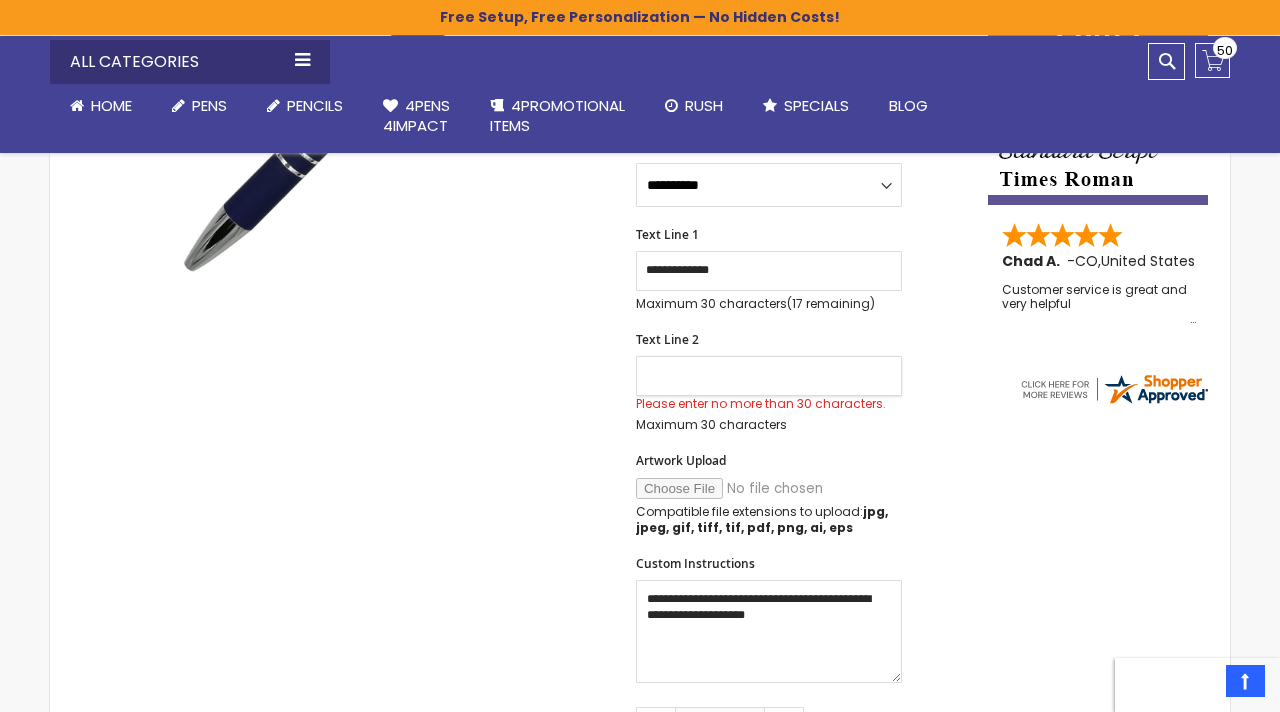 type 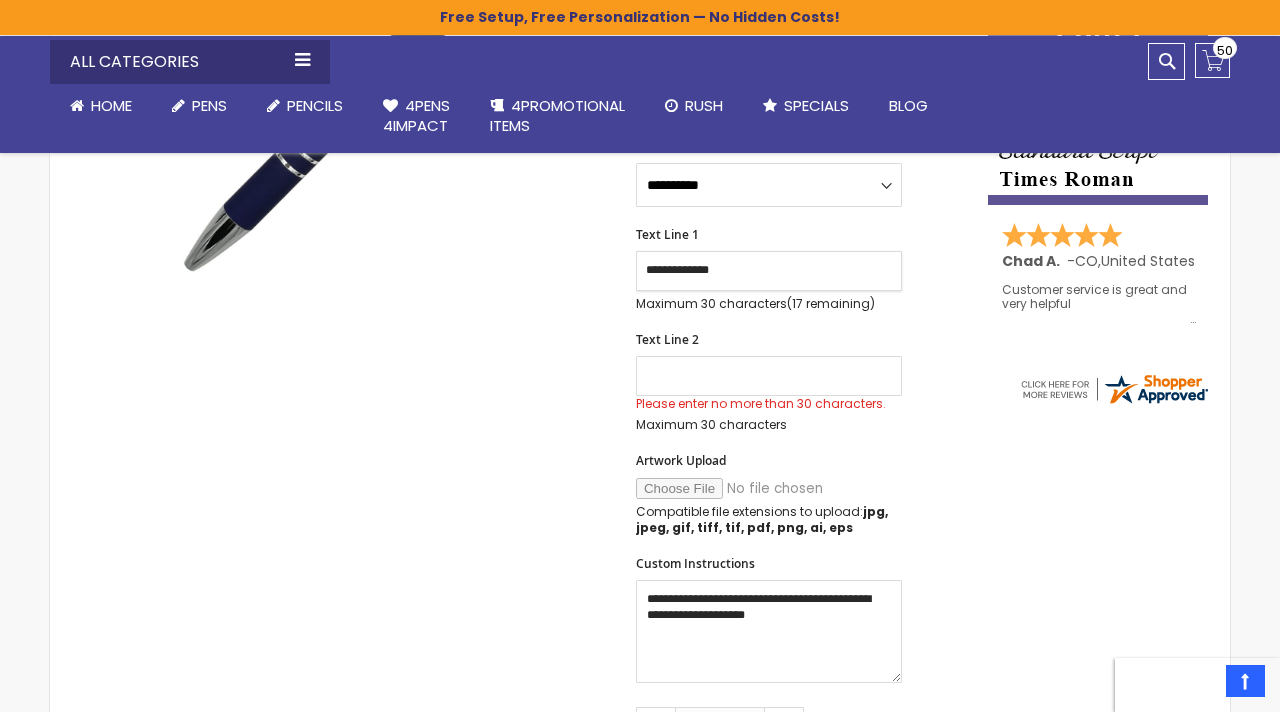 drag, startPoint x: 728, startPoint y: 273, endPoint x: 579, endPoint y: 271, distance: 149.01343 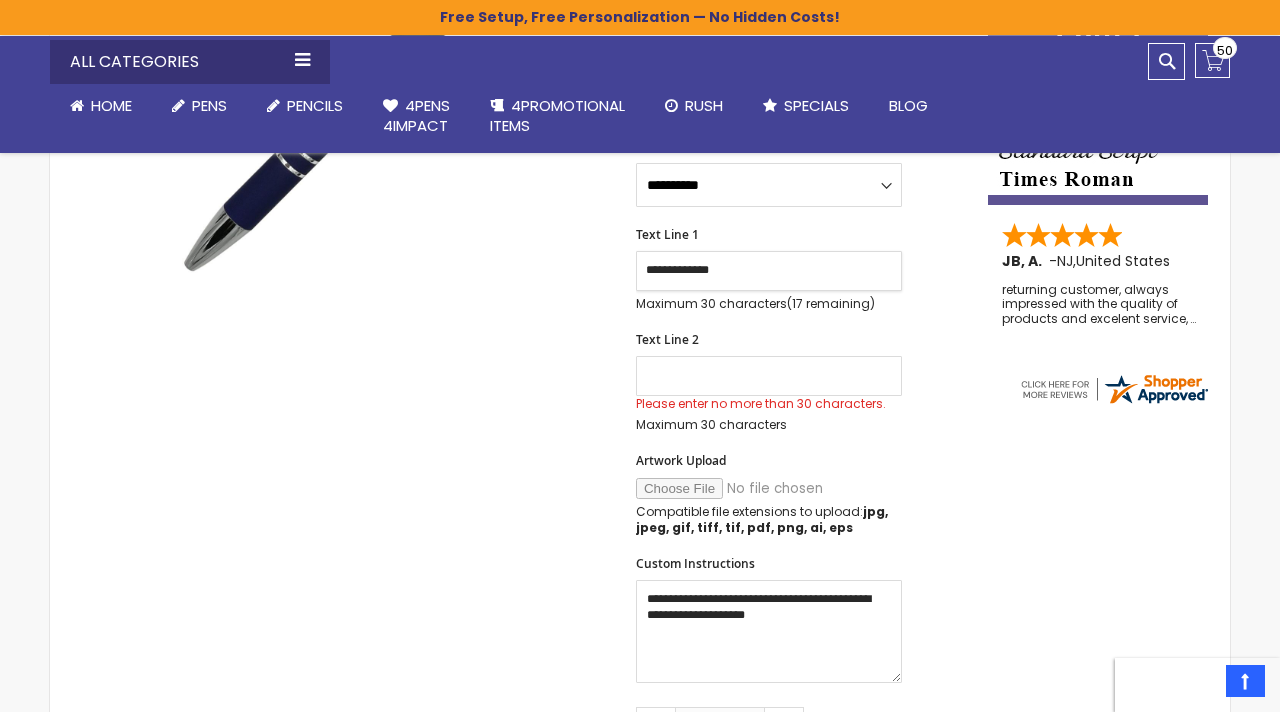 drag, startPoint x: 735, startPoint y: 279, endPoint x: 633, endPoint y: 276, distance: 102.044106 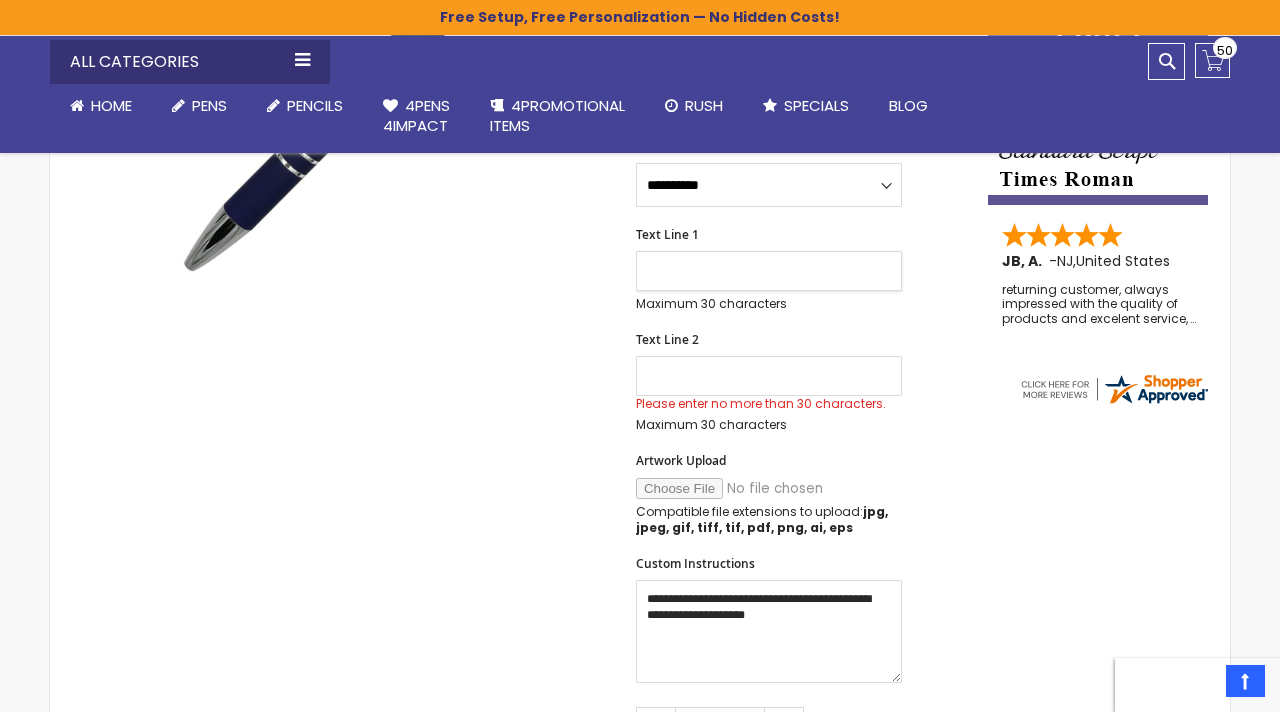 type 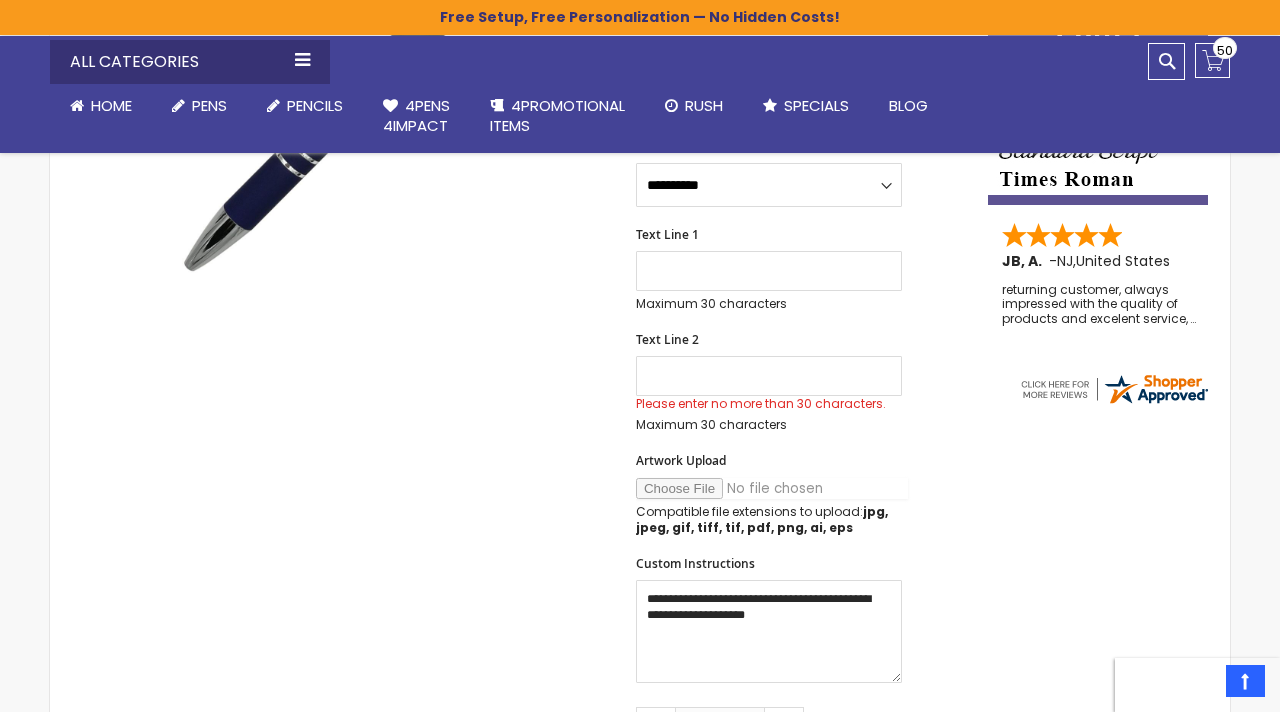 click on "Artwork Upload" at bounding box center [772, 488] 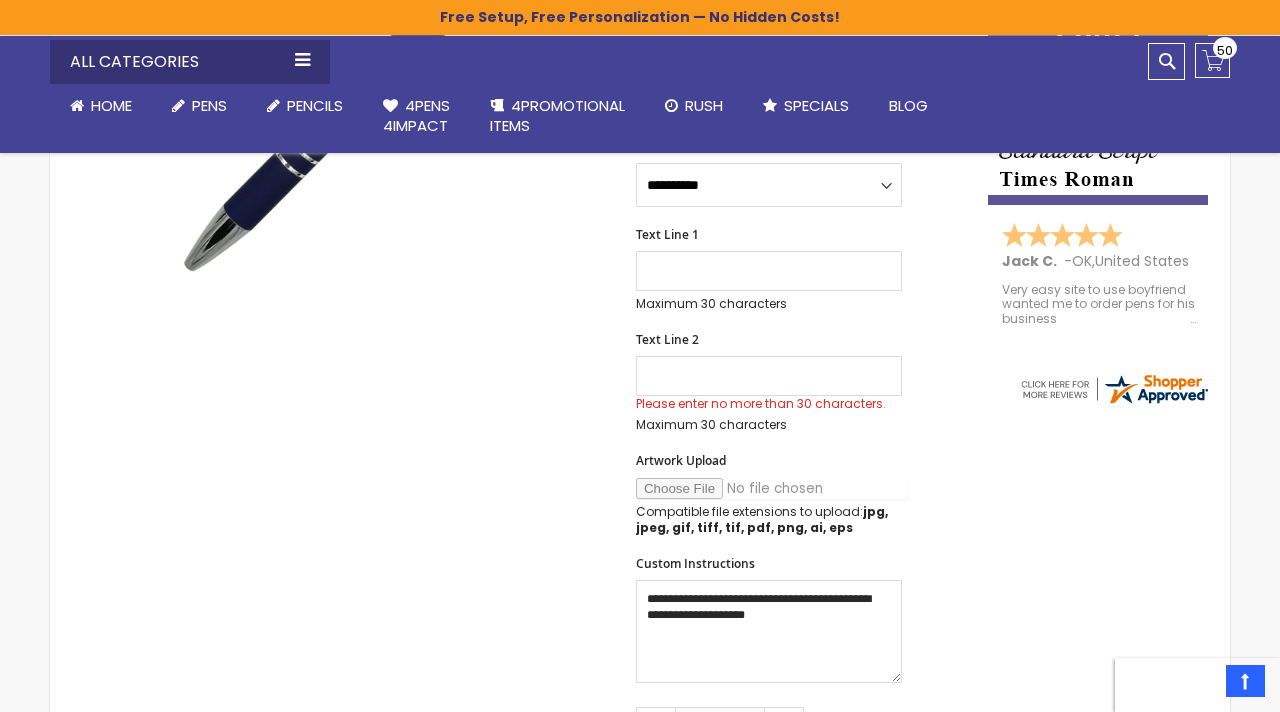 type on "**********" 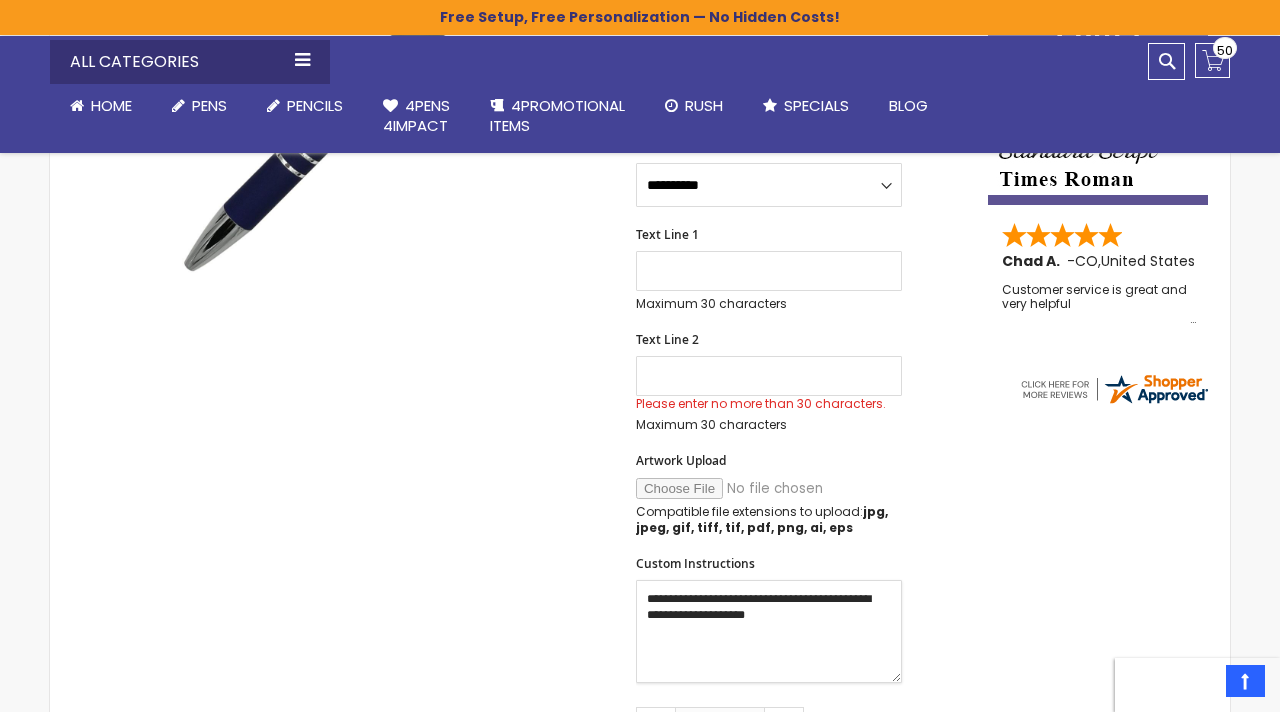 drag, startPoint x: 800, startPoint y: 599, endPoint x: 726, endPoint y: 599, distance: 74 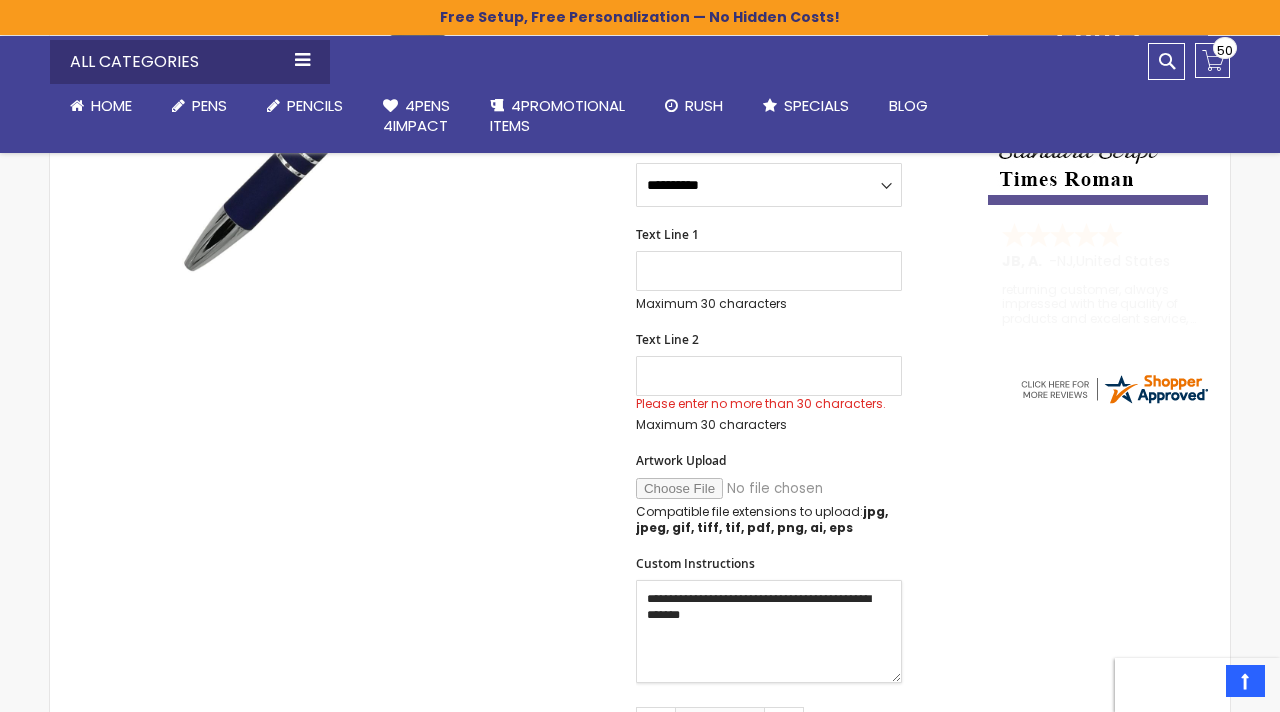 click on "**********" at bounding box center (769, 631) 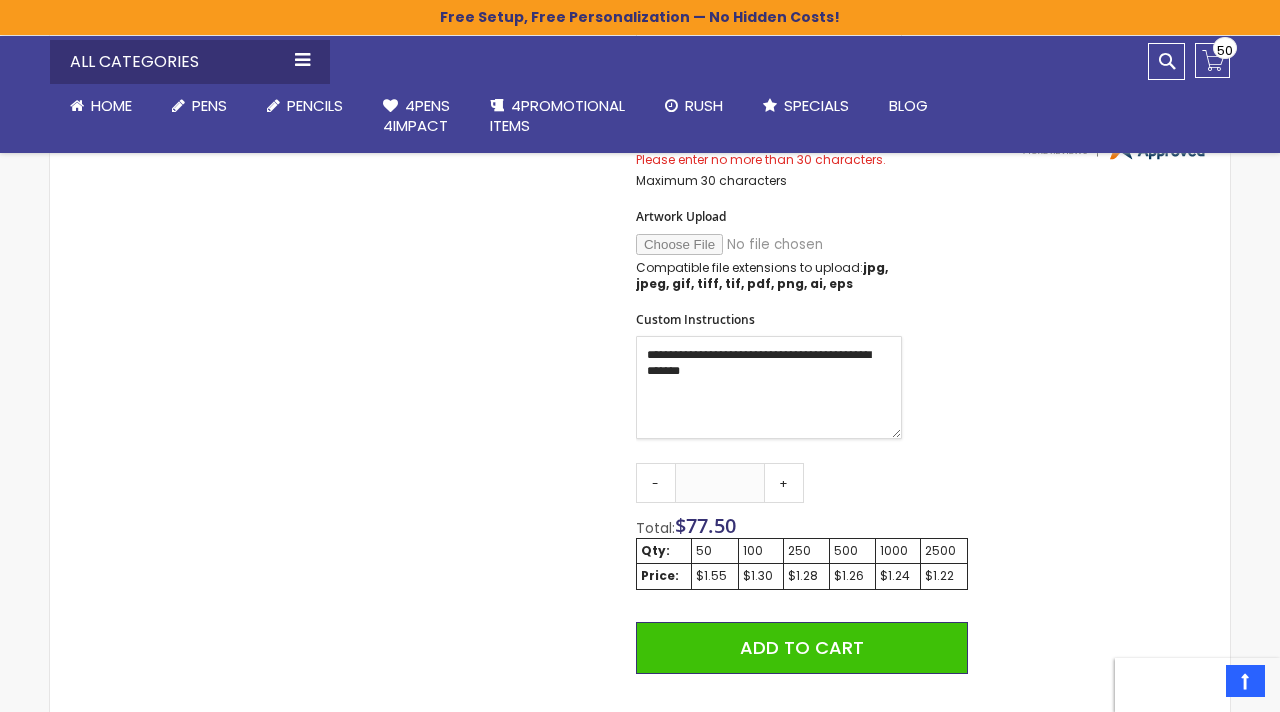 scroll, scrollTop: 796, scrollLeft: 0, axis: vertical 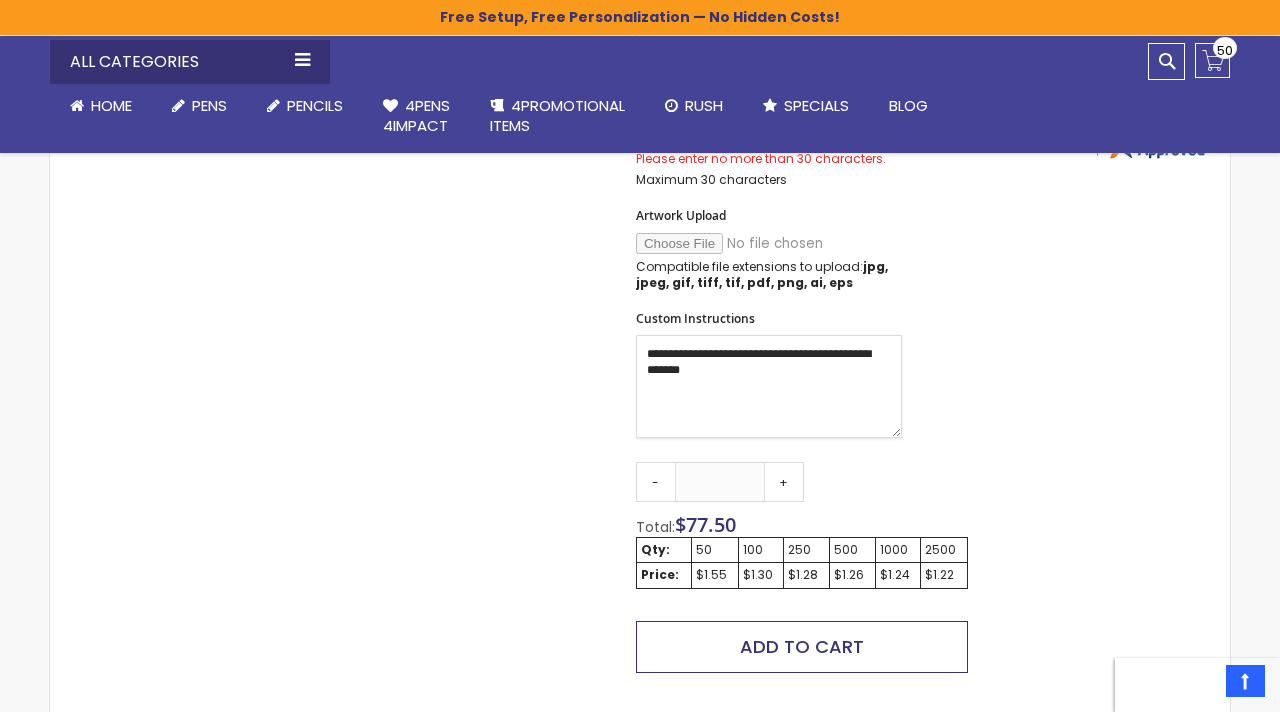 type on "**********" 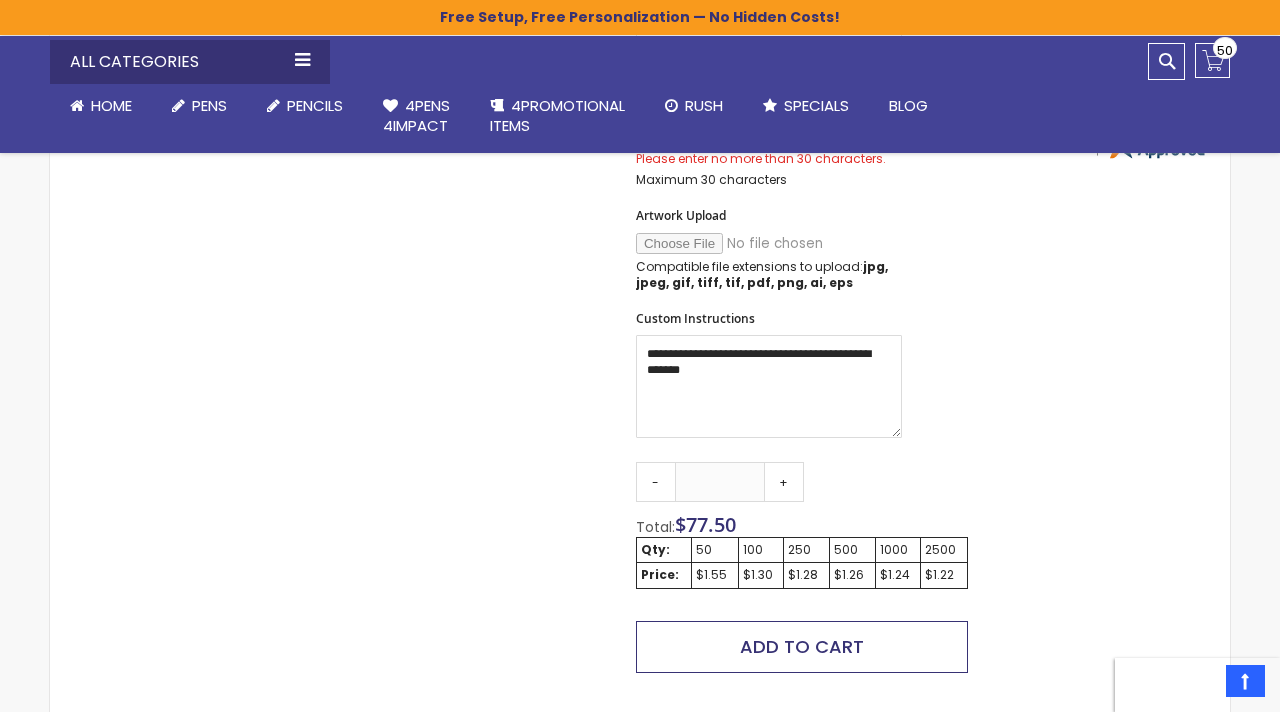 click on "Add to Cart" at bounding box center [802, 646] 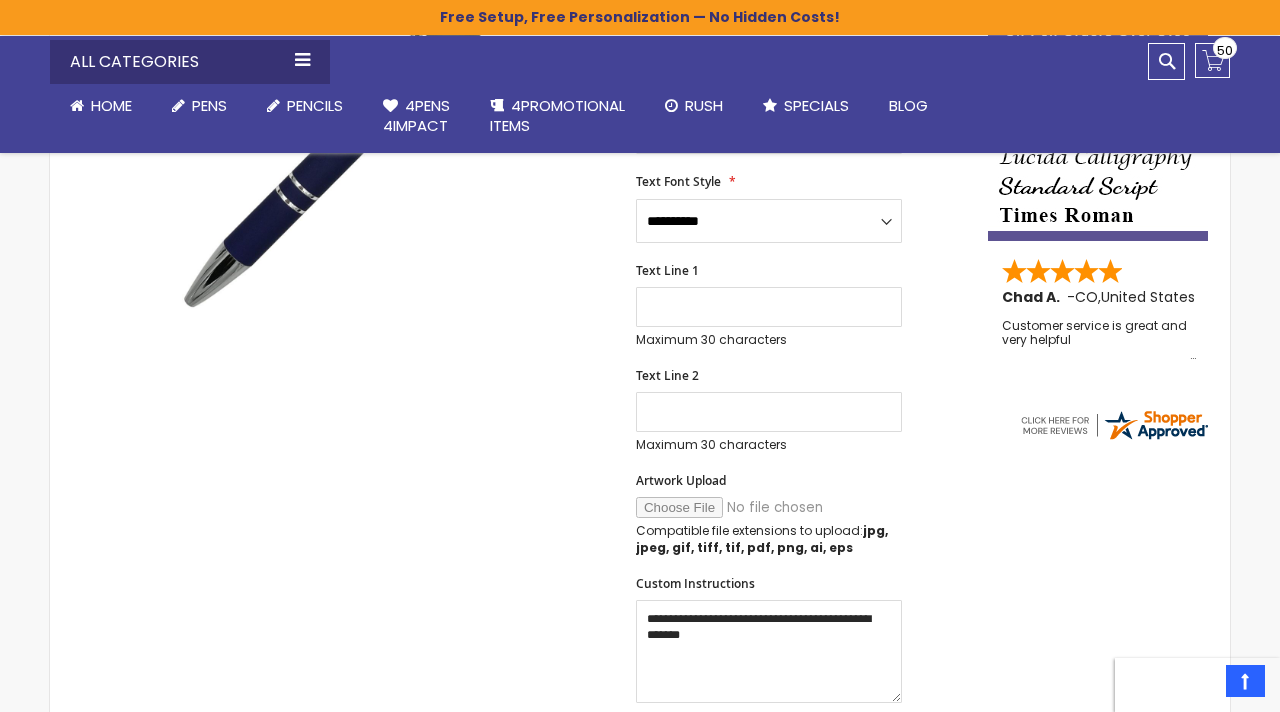 scroll, scrollTop: 510, scrollLeft: 0, axis: vertical 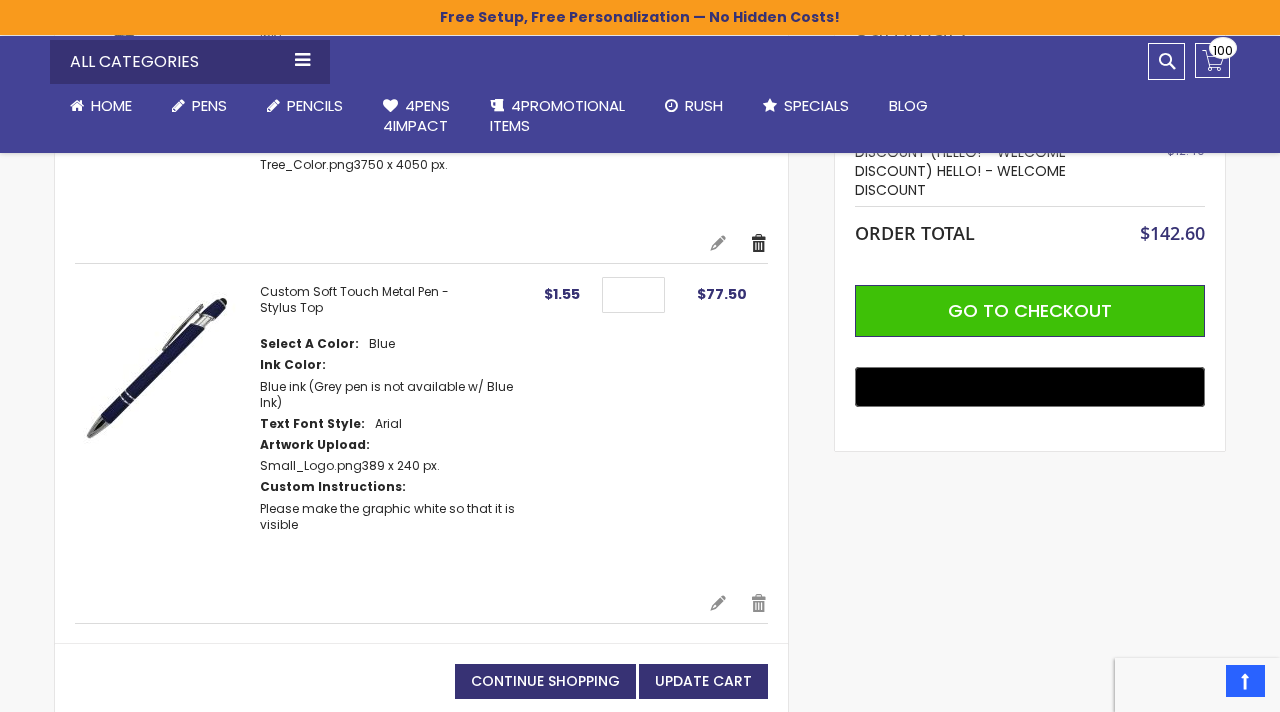 click on "Remove" at bounding box center (759, 243) 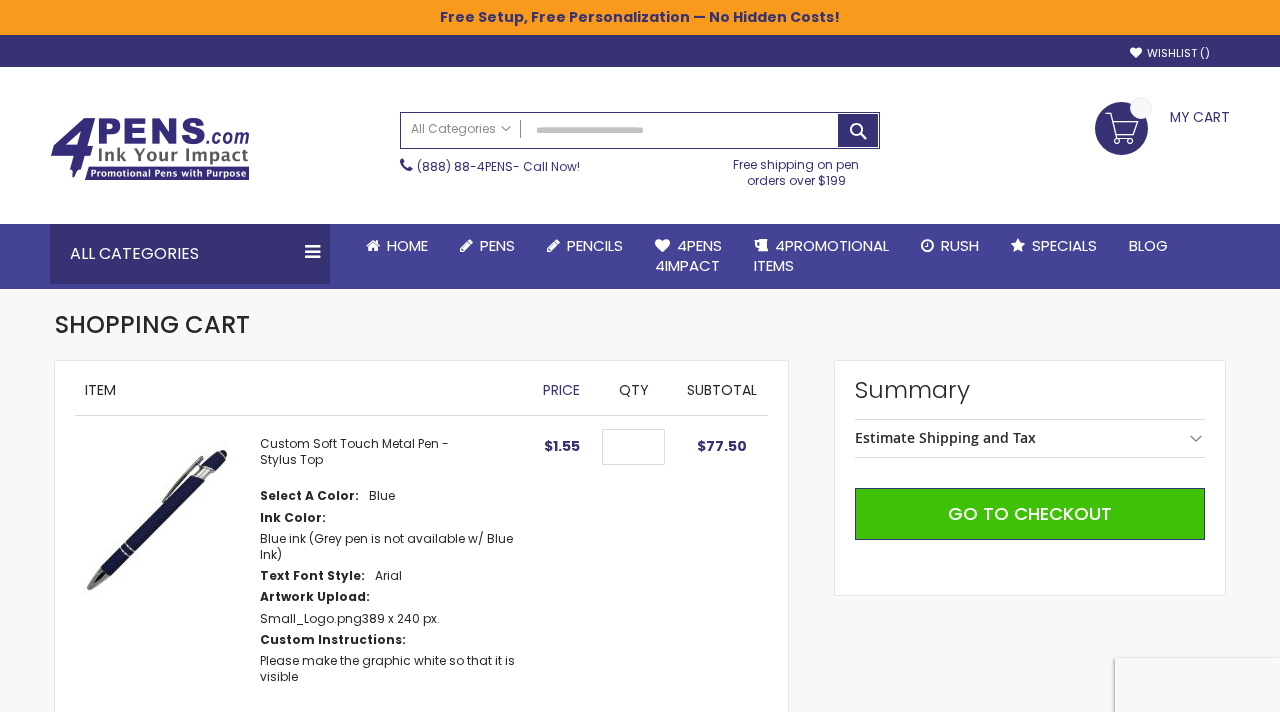 scroll, scrollTop: 0, scrollLeft: 0, axis: both 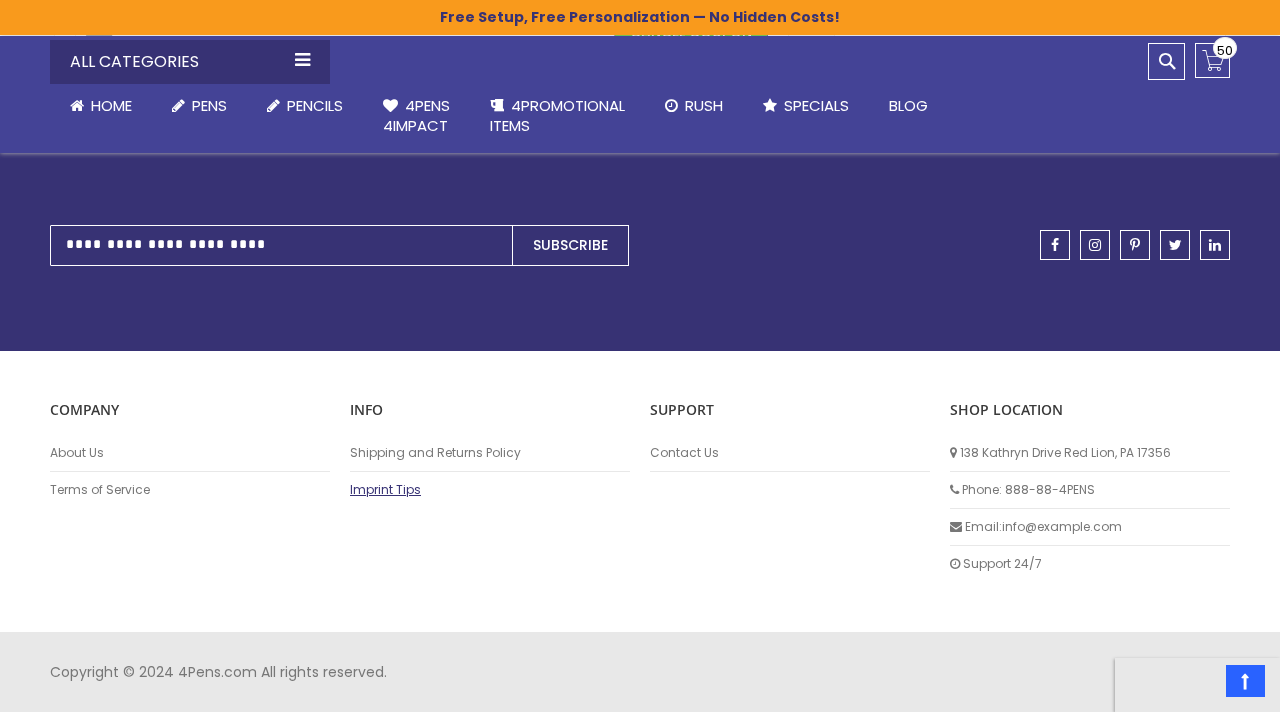 click on "Imprint Tips" at bounding box center (490, 490) 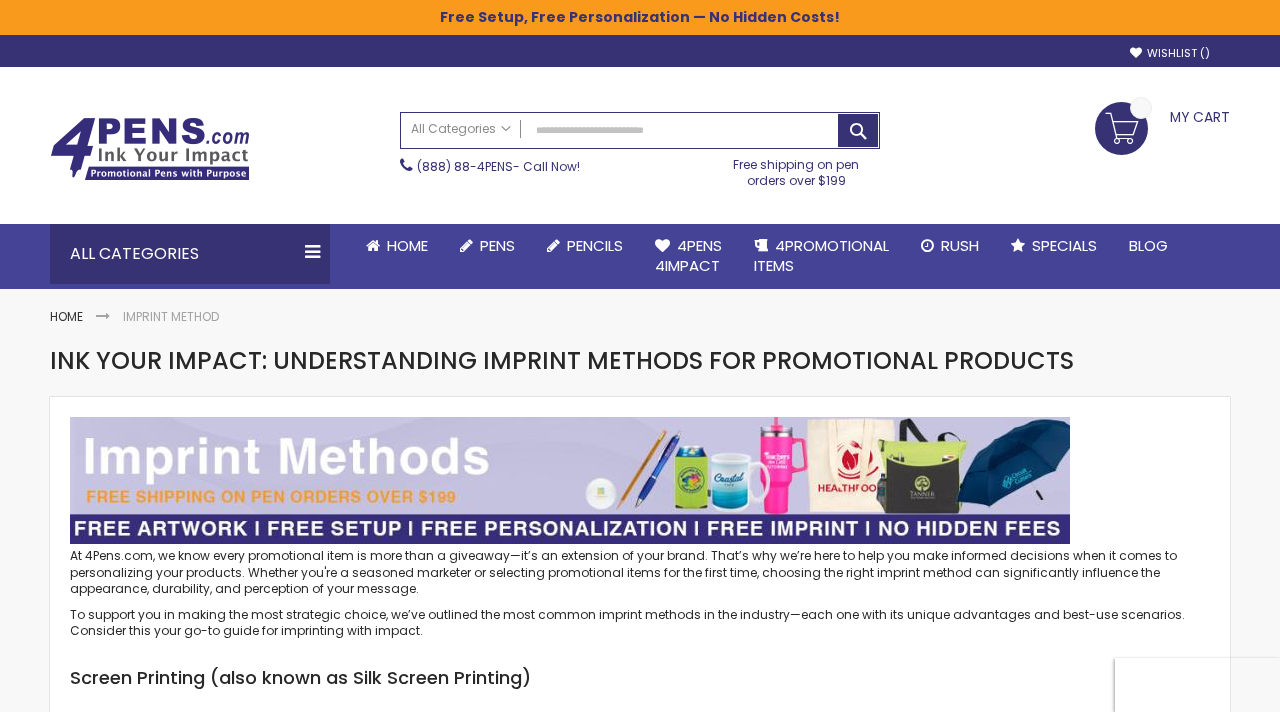 scroll, scrollTop: 0, scrollLeft: 0, axis: both 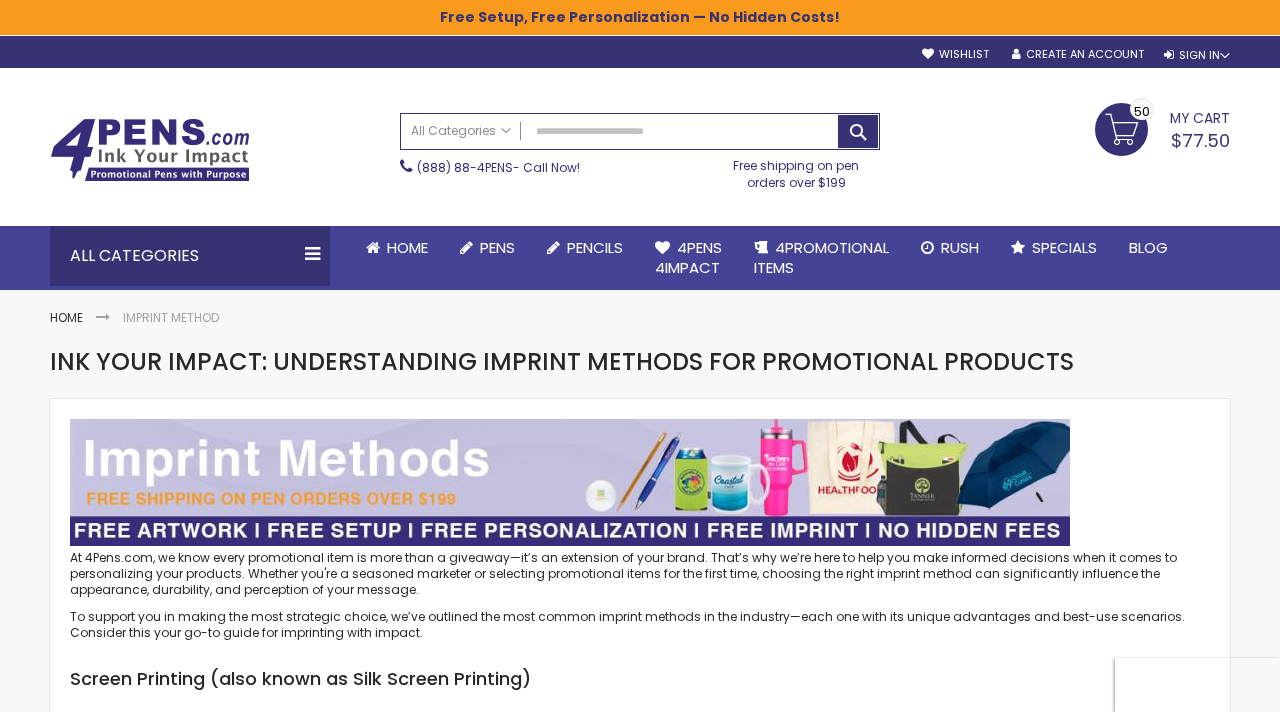 click on "My Cart" at bounding box center (1200, 116) 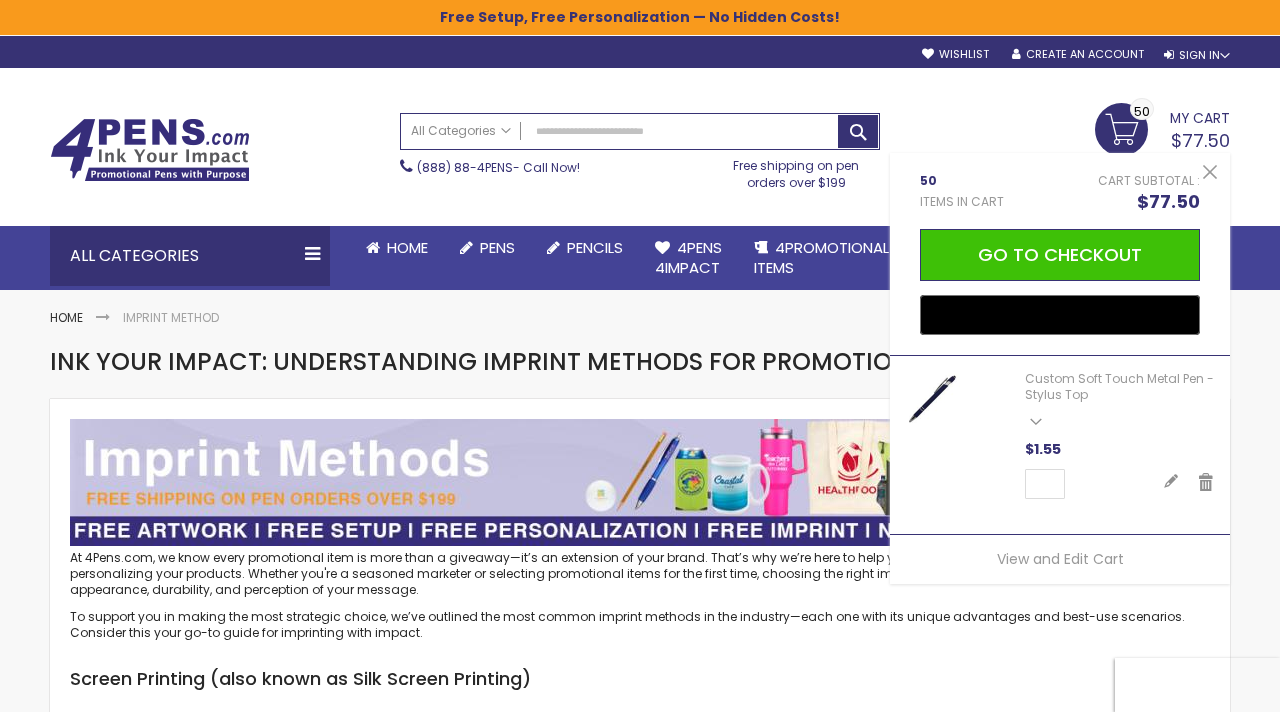 click on "$77.50" at bounding box center [1200, 140] 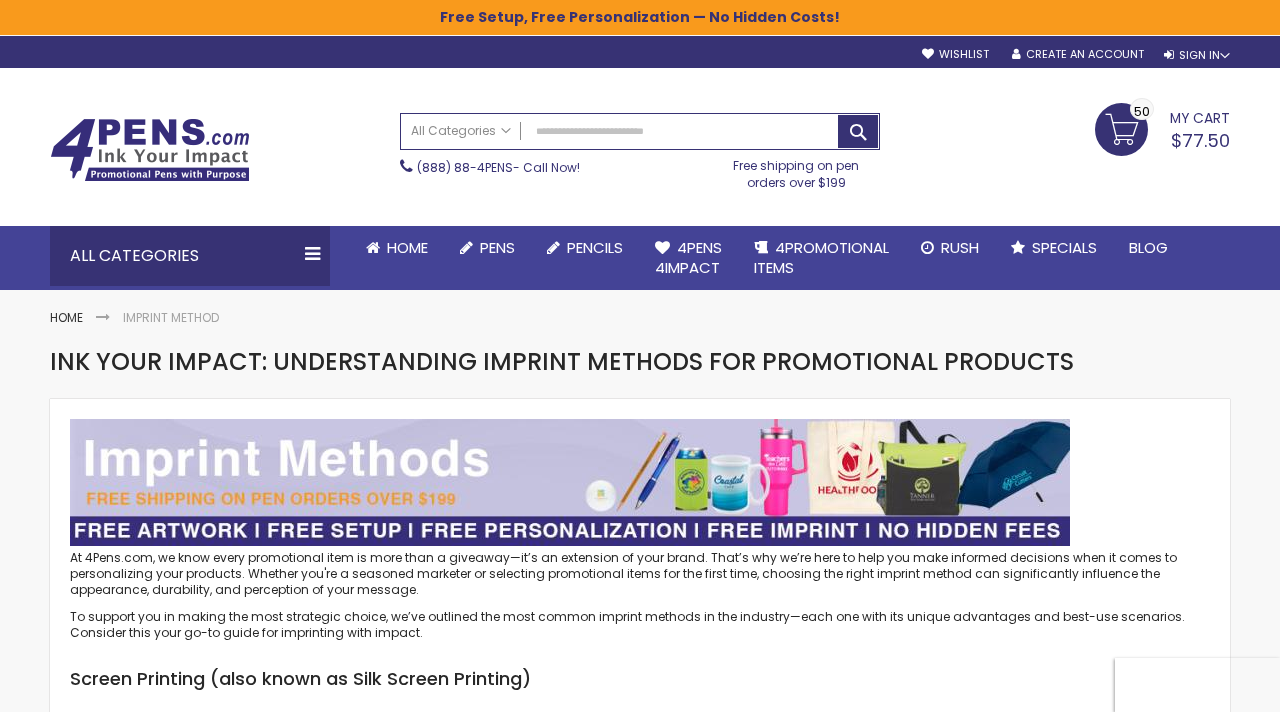click on "My Cart
$77.50
50
50
items" at bounding box center [1162, 128] 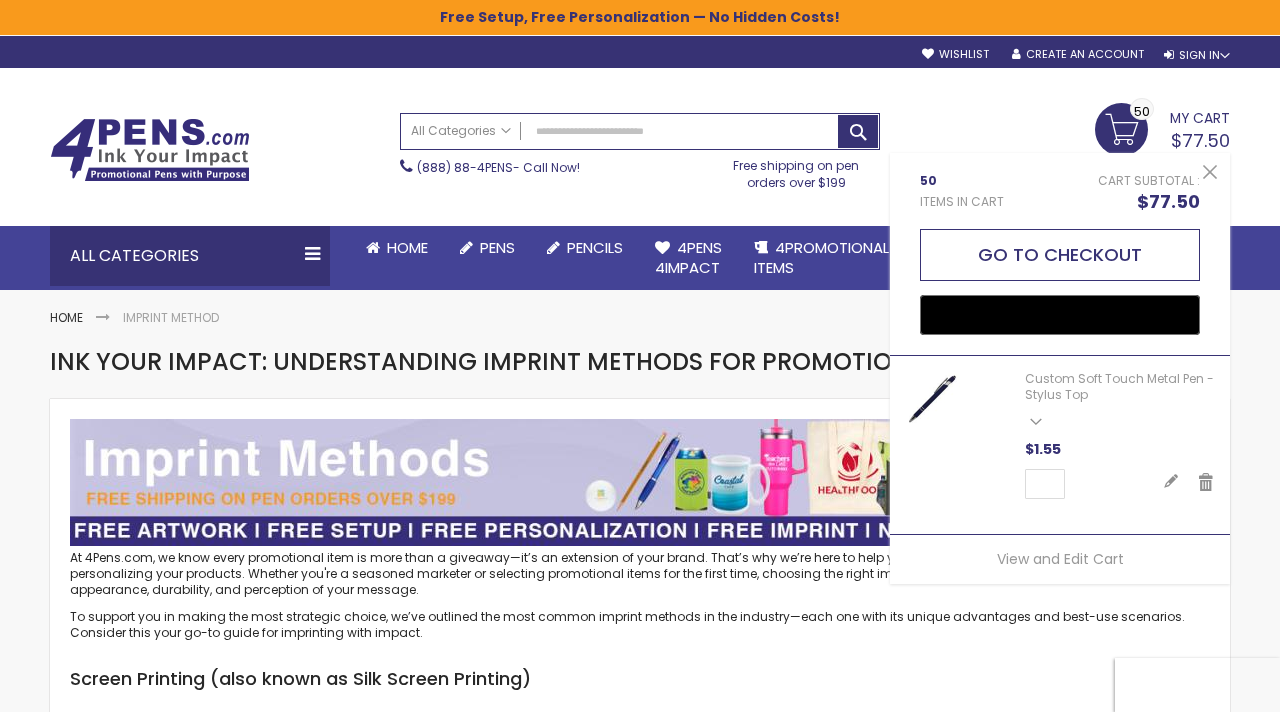 click on "Go to Checkout" at bounding box center (1060, 255) 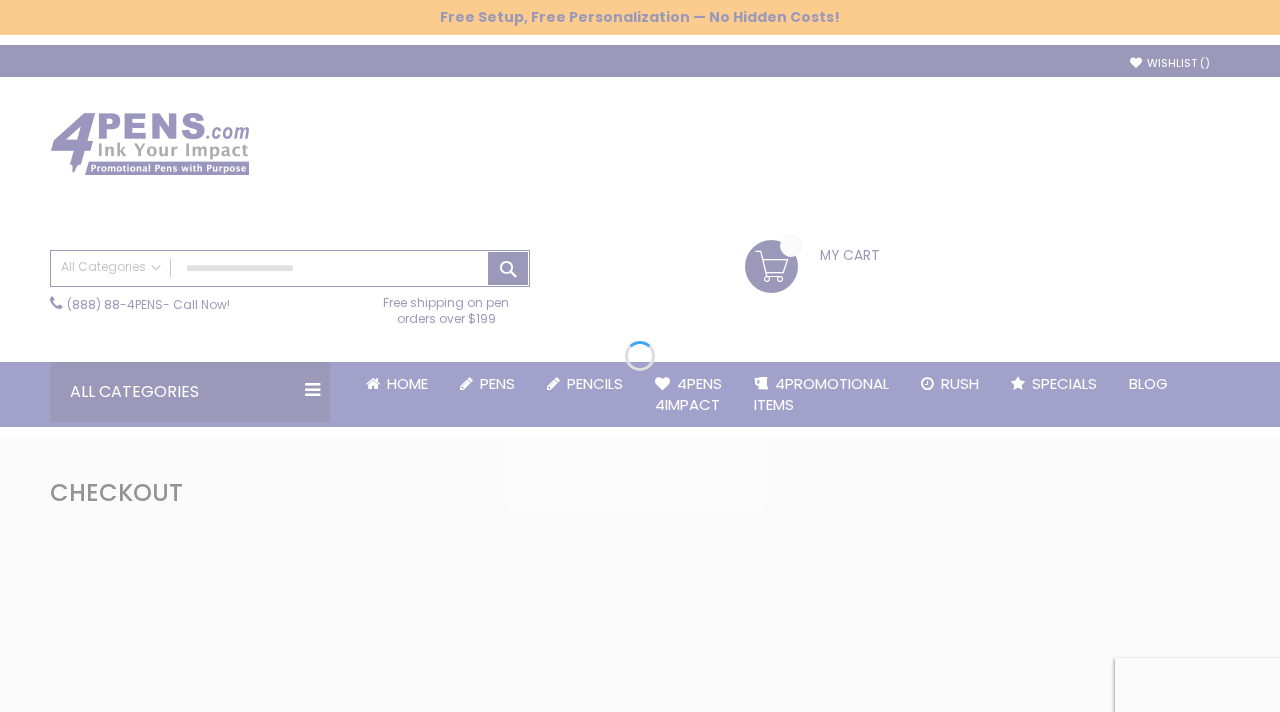 scroll, scrollTop: 0, scrollLeft: 0, axis: both 